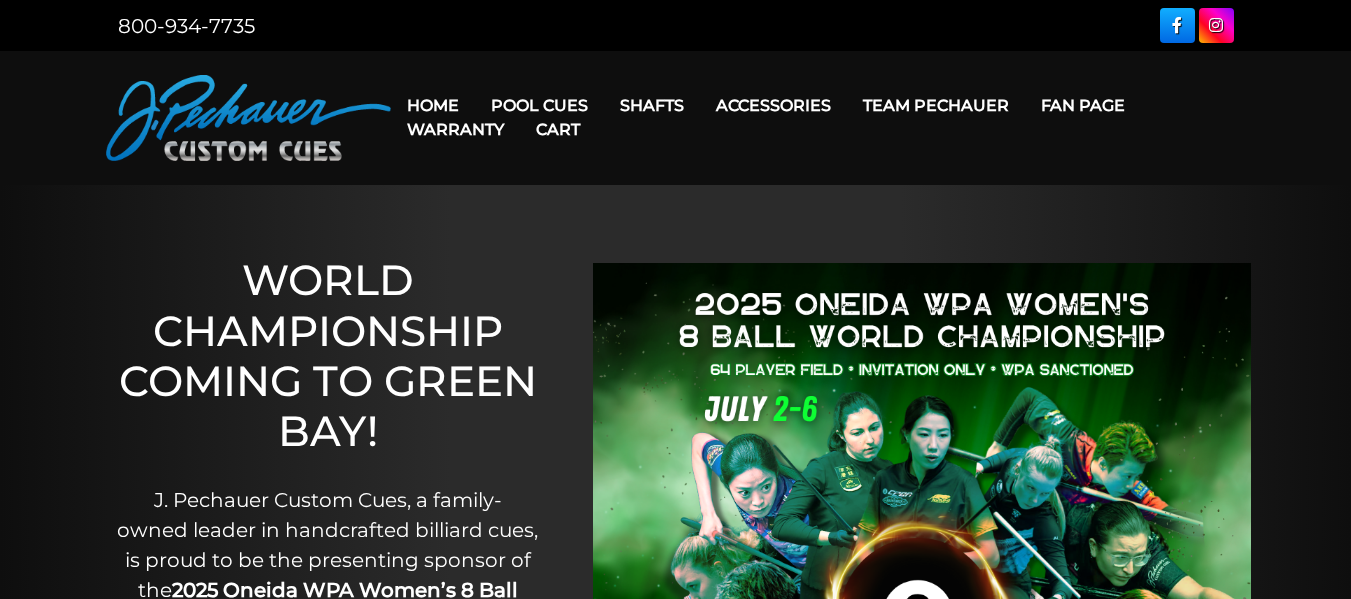 scroll, scrollTop: 0, scrollLeft: 0, axis: both 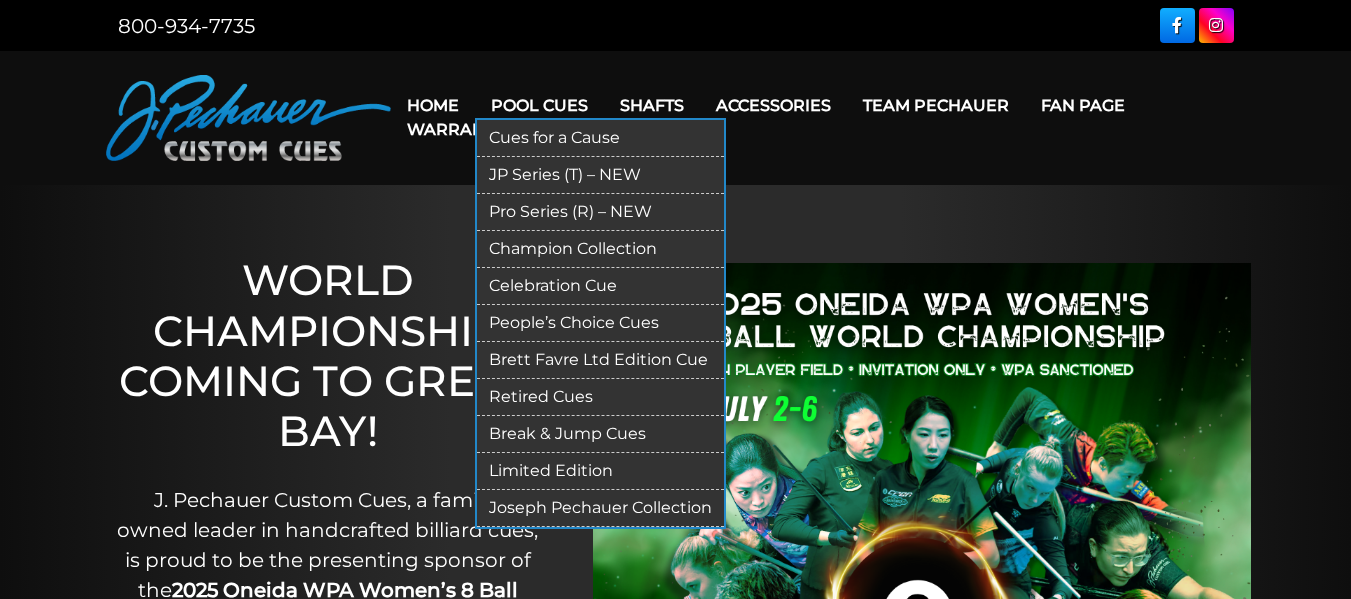 click on "Pool Cues" at bounding box center (539, 105) 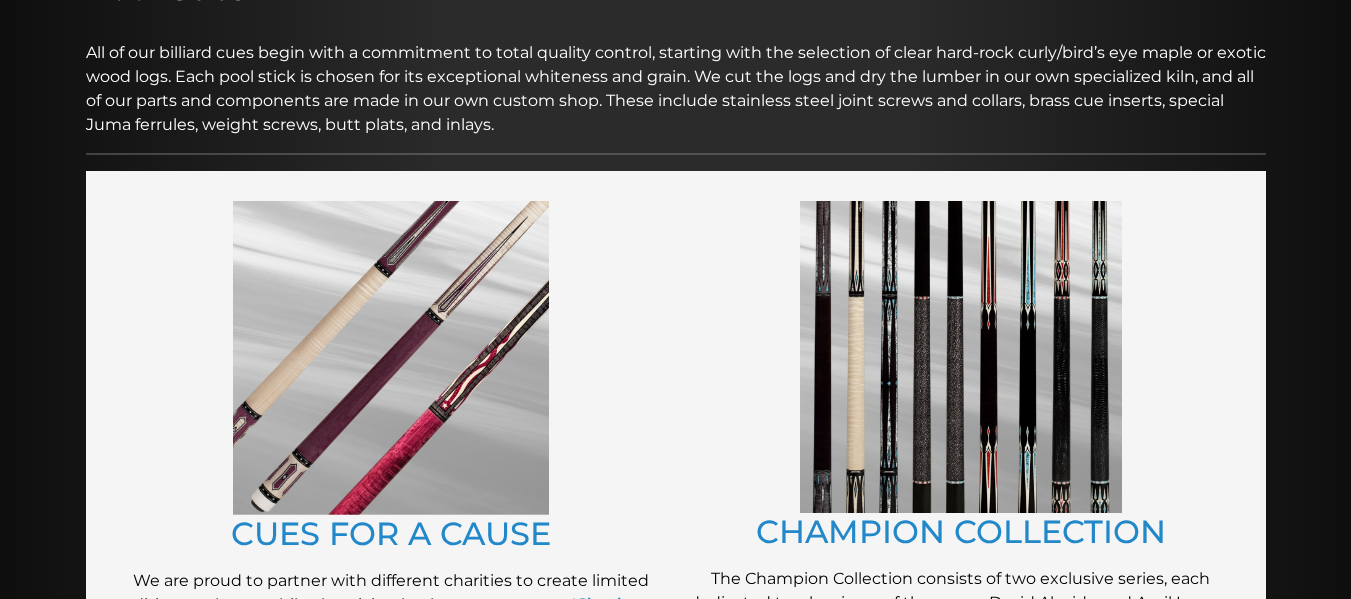 scroll, scrollTop: 0, scrollLeft: 0, axis: both 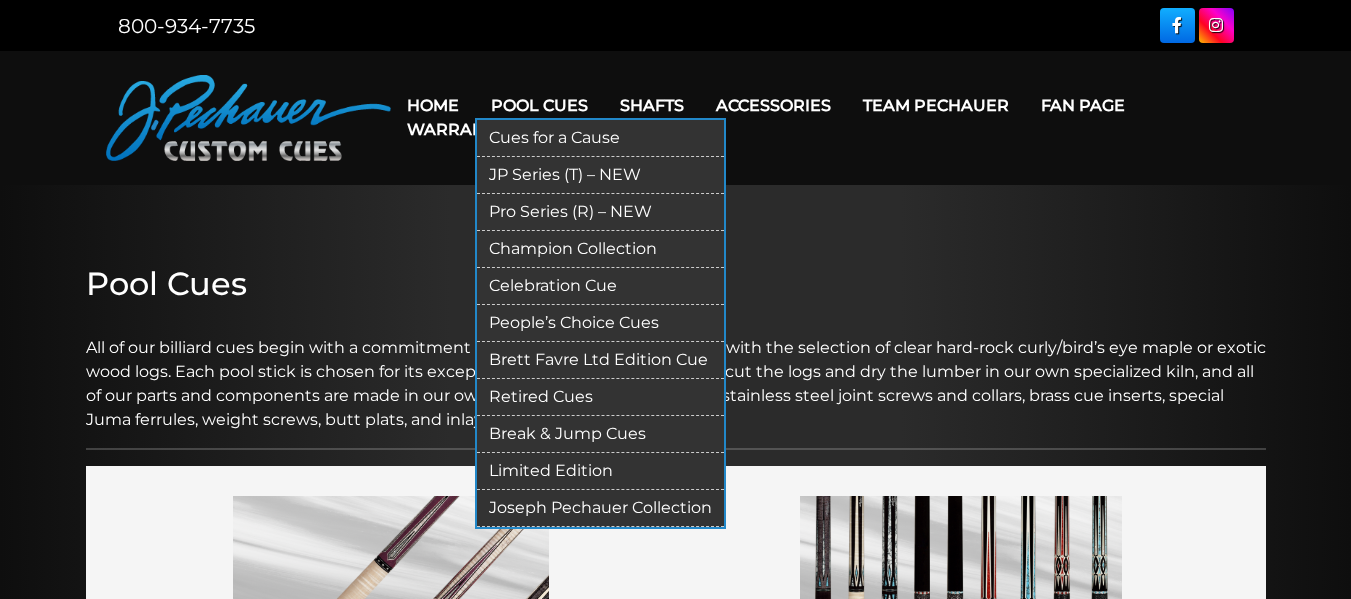 click on "Retired Cues" at bounding box center [600, 397] 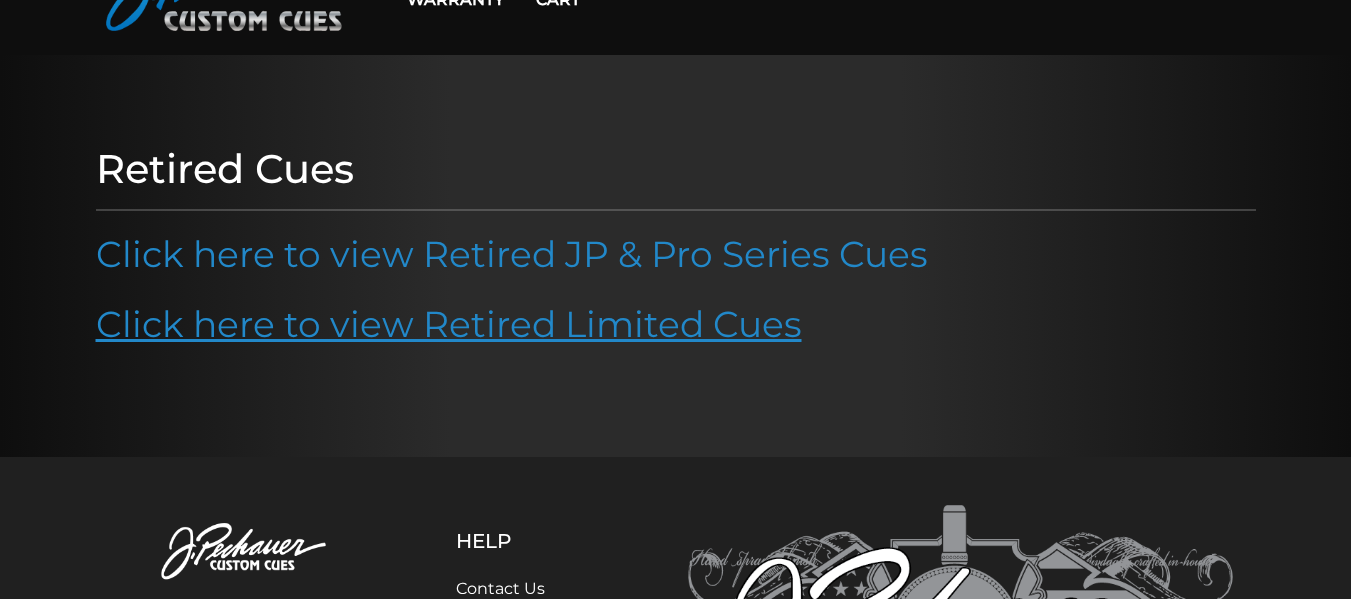 scroll, scrollTop: 127, scrollLeft: 0, axis: vertical 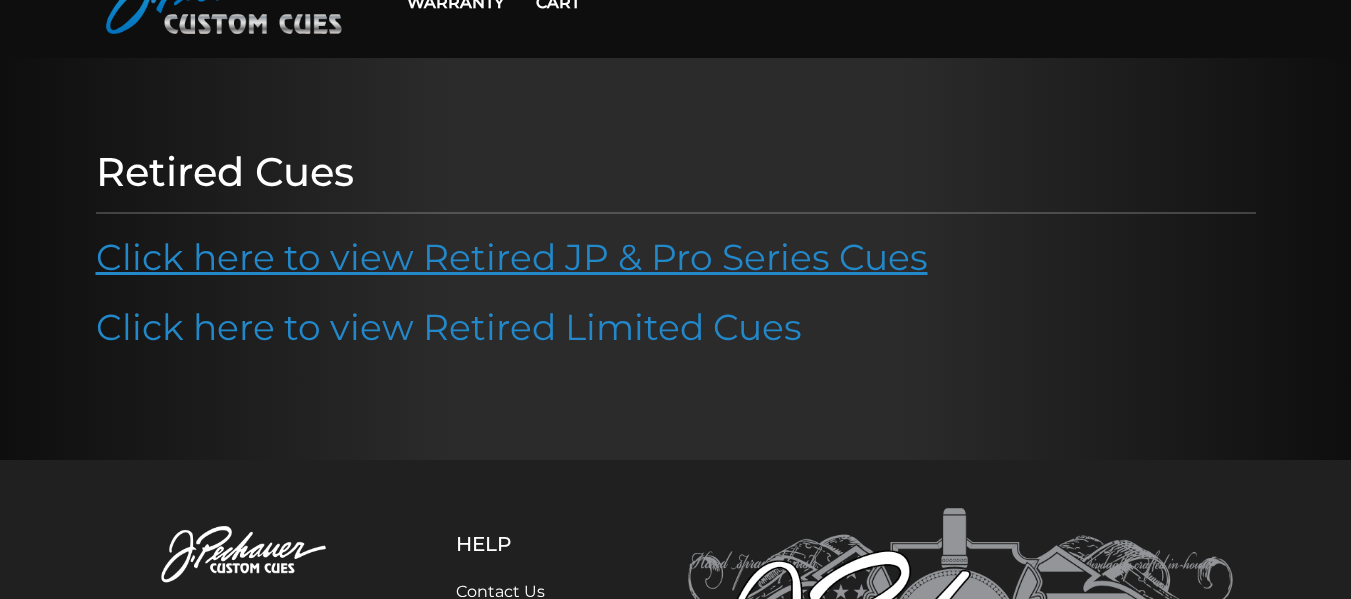 click on "Click here to view Retired JP & Pro Series Cues" at bounding box center (512, 257) 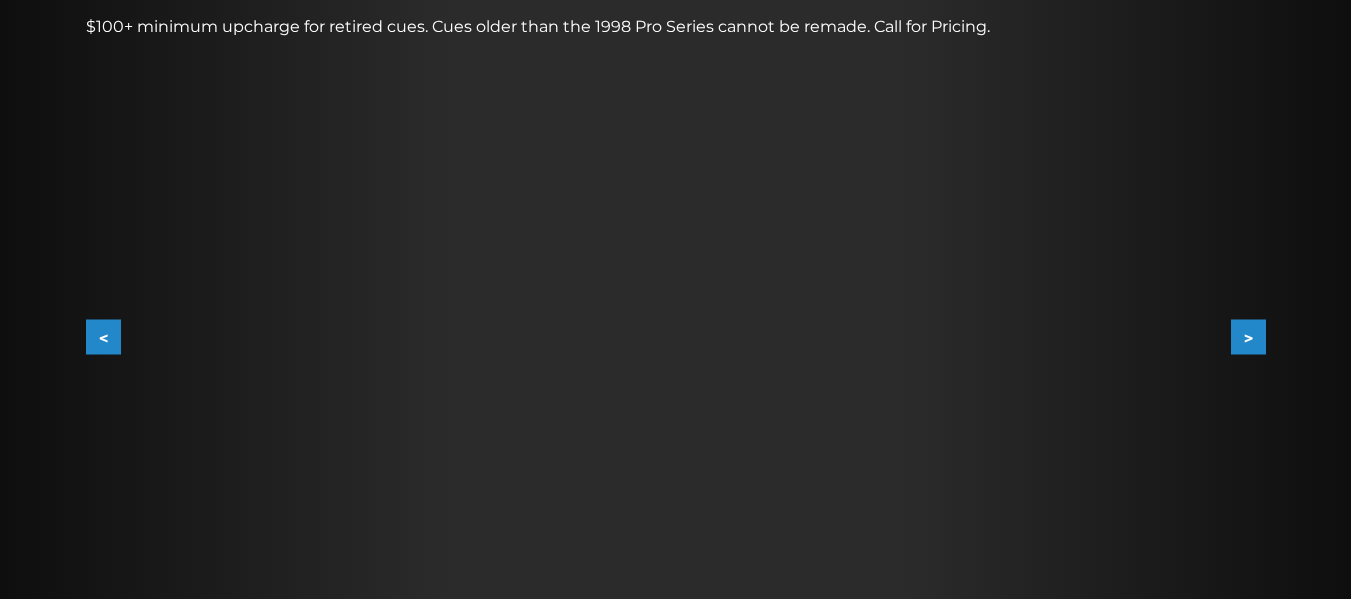 scroll, scrollTop: 331, scrollLeft: 0, axis: vertical 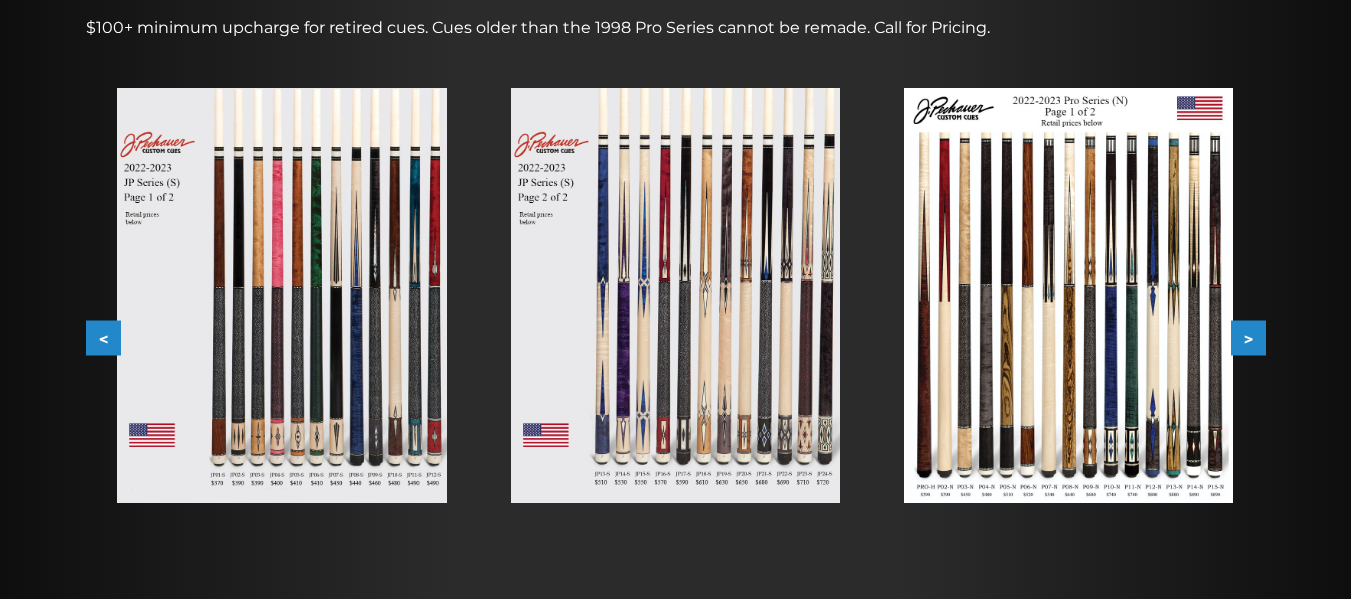 click on "<" at bounding box center [103, 338] 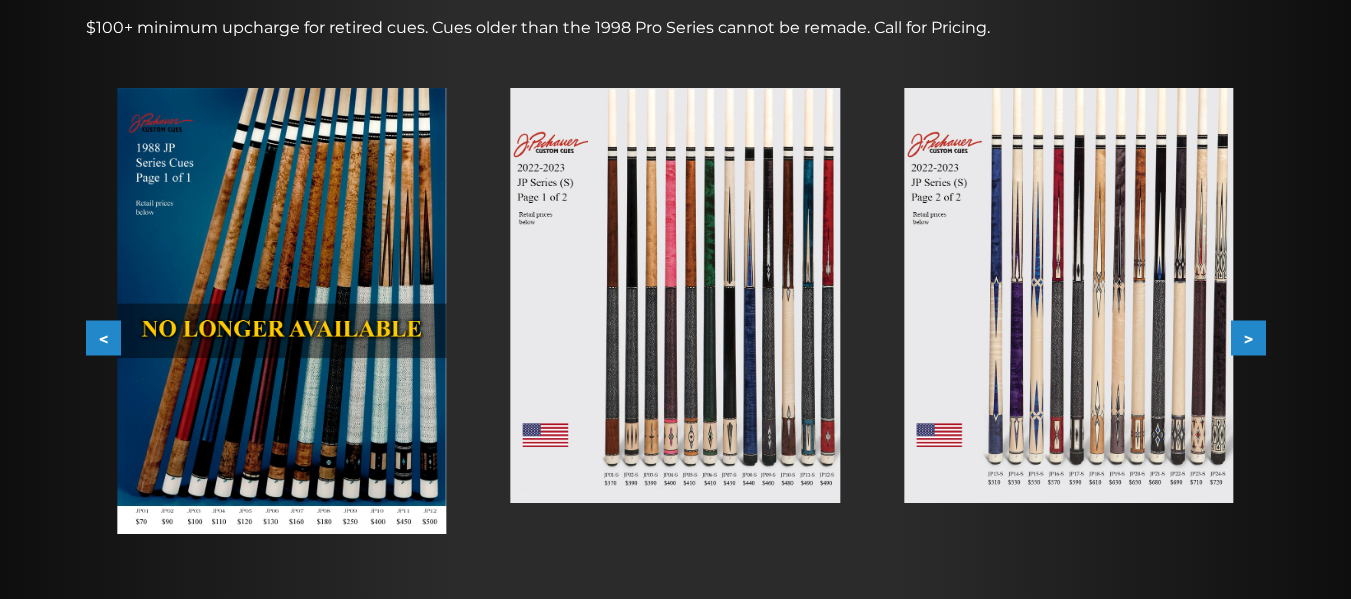 click on "<" at bounding box center [103, 338] 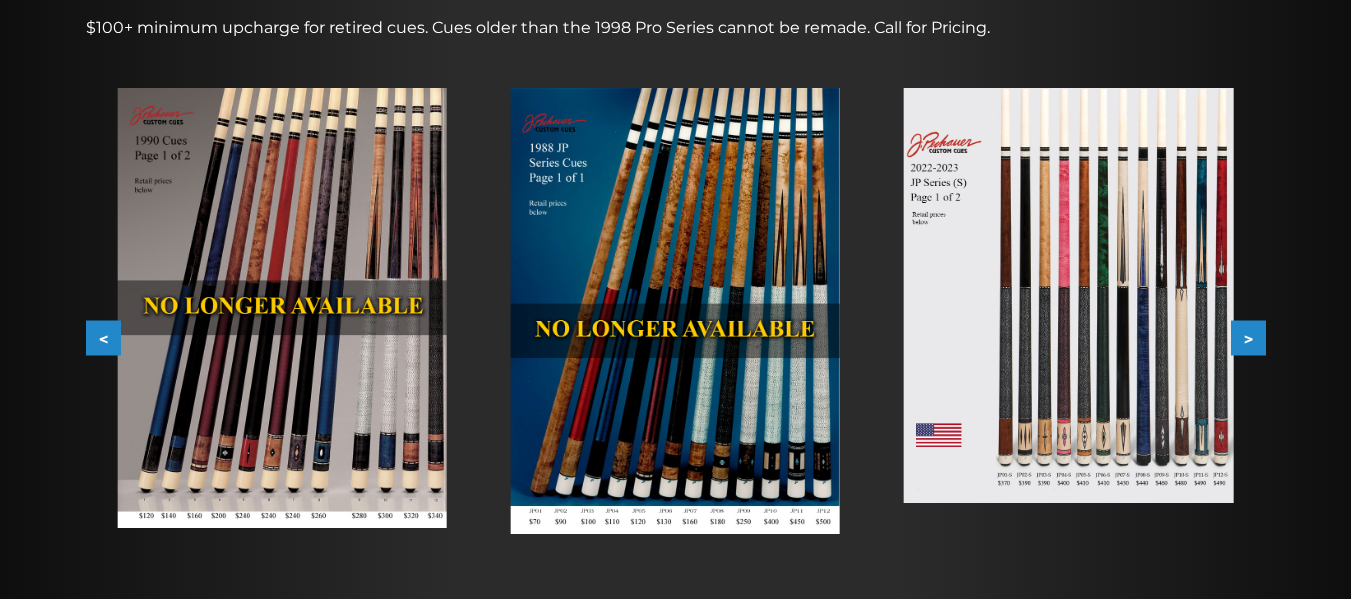 click on "<" at bounding box center (103, 338) 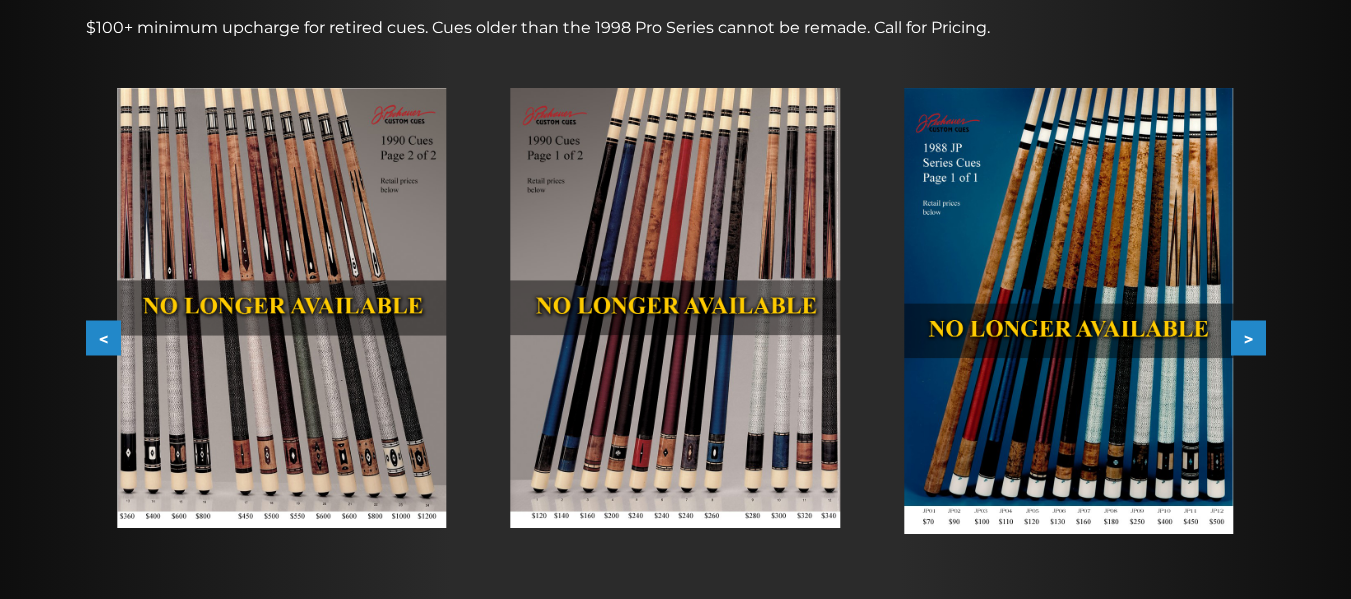 click on "<" at bounding box center (103, 338) 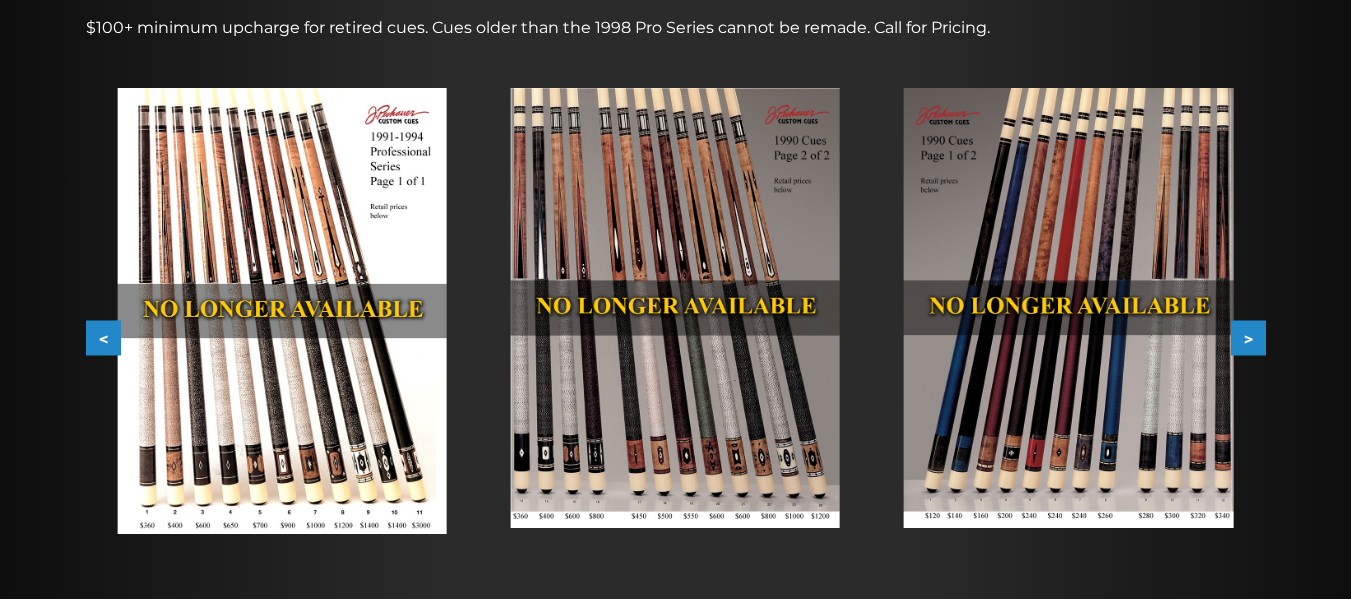 click on "<" at bounding box center [103, 338] 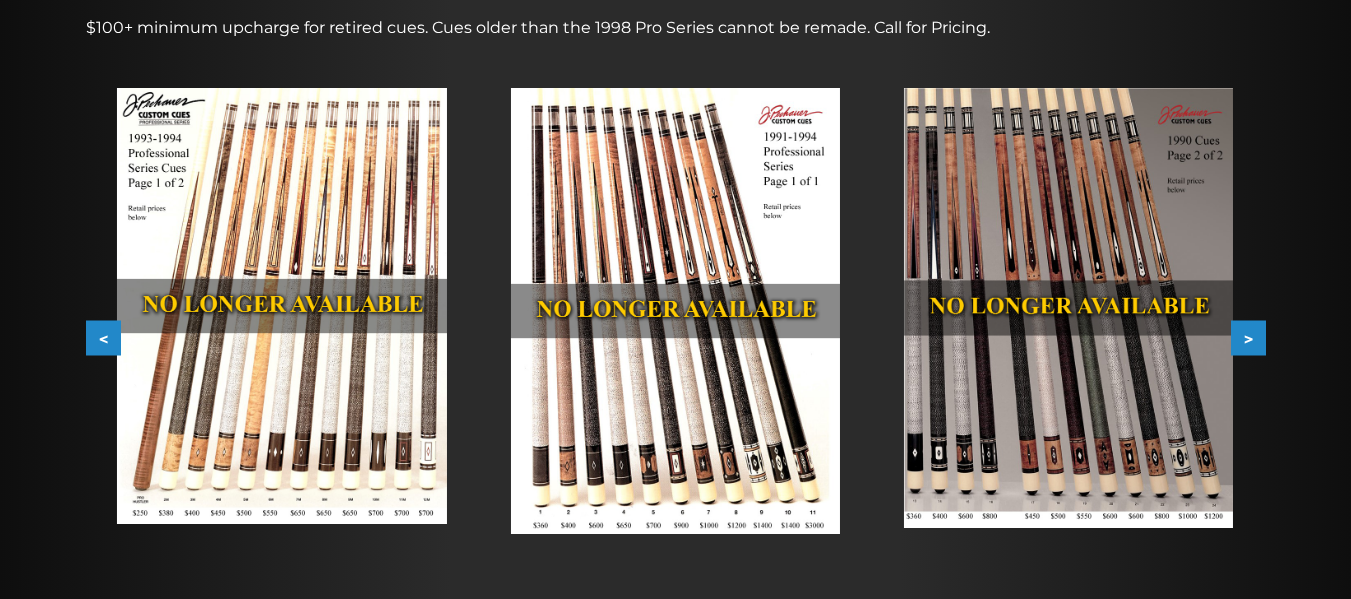 click on "<" at bounding box center [103, 338] 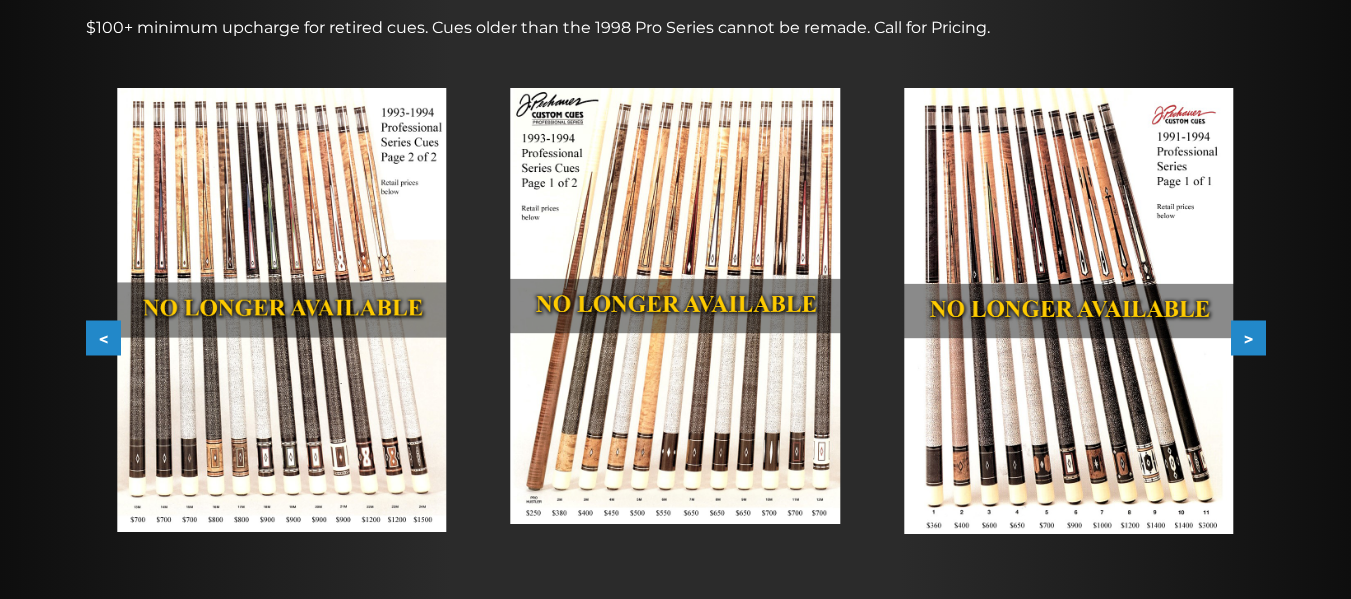 click on "<" at bounding box center (103, 338) 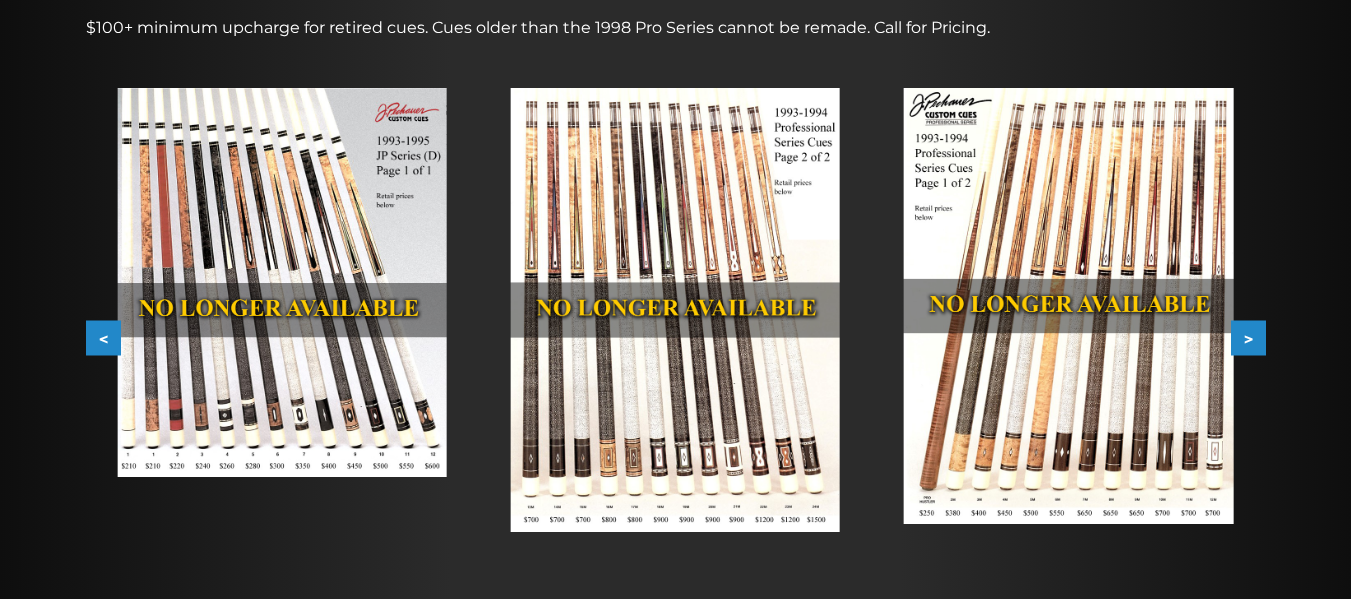 click on "<" at bounding box center [103, 338] 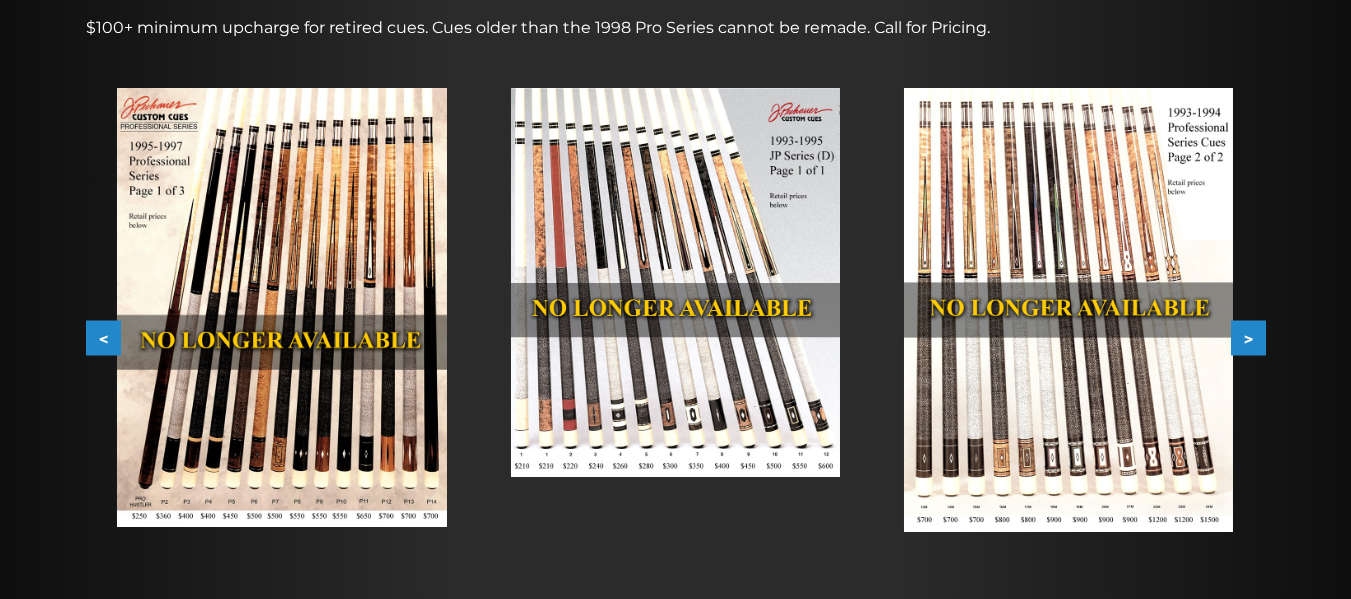 click on "<" at bounding box center (103, 338) 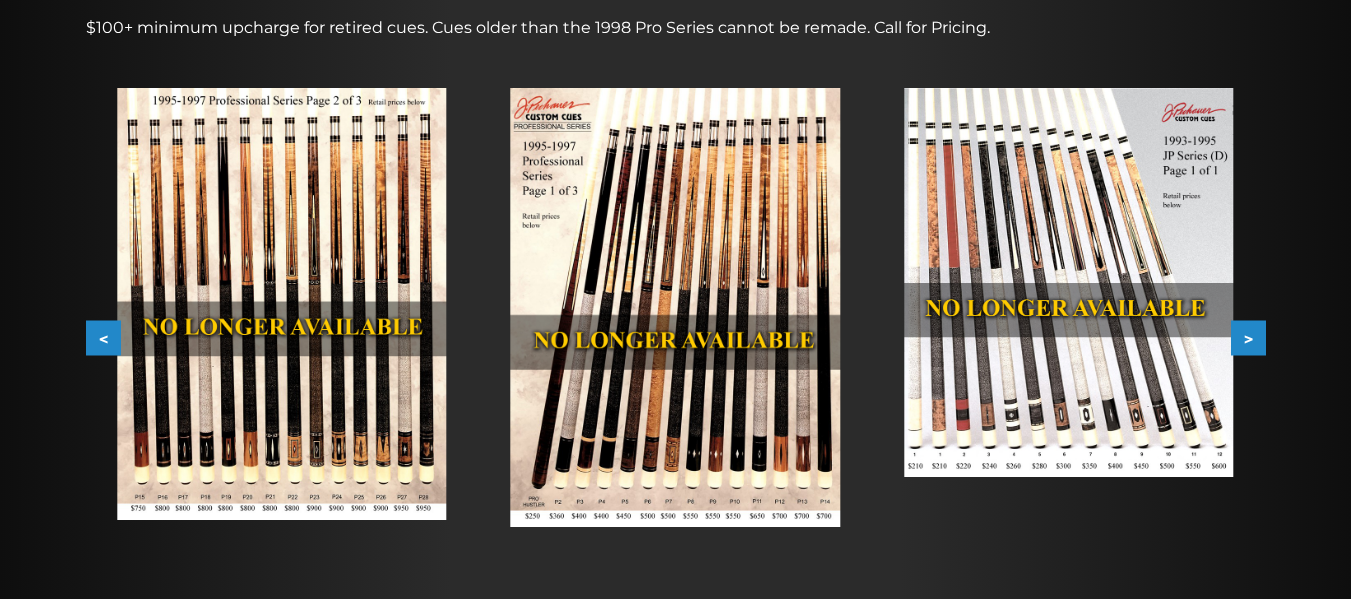 click on "<" at bounding box center [103, 338] 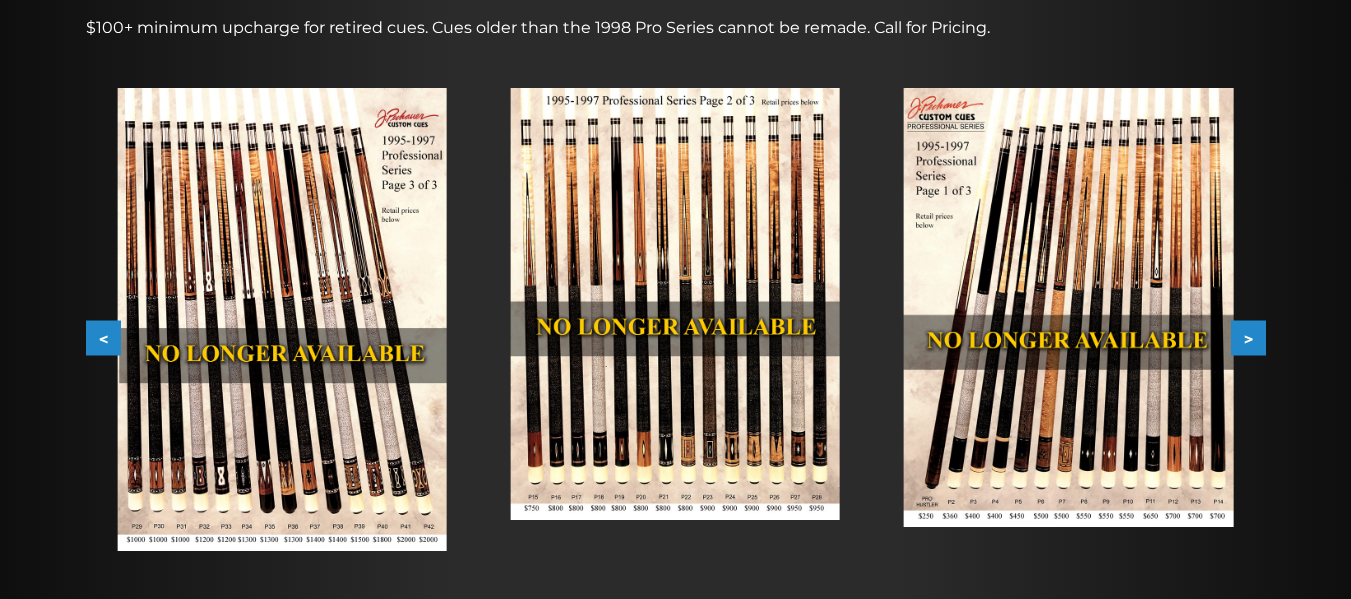 click on "Retired JP and Pro Cues
$100+ minimum upcharge for retired cues. Cues older than the 1998 Pro Series cannot be remade. Call for Pricing.
< > slide  47 to 49   of 53
[YEAR]-[YEAR] 1 of 2
[YEAR]-[YEAR] 2 of 2
[YEAR]-[YEAR] 1 of 2
[YEAR]-[YEAR] 2 of 2
[YEAR]-[YEAR] 1 of 2
[YEAR]-[YEAR] 2 of 2
[YEAR]-[YEAR] 1 of 2
[YEAR]-[YEAR] 2 of 2
[YEAR]-[YEAR] 1 of 2
[YEAR]-[YEAR] 2 of 2
[YEAR]-[YEAR] 1 of 2
[YEAR]-[YEAR] 2 of 2
[YEAR]-[YEAR] 1 of 2
[YEAR]-[YEAR] 2 of 2
[YEAR]-[YEAR]
[YEAR]-[YEAR]    1 of 2
[YEAR]-[YEAR]     2 of 2
[YEAR]-[YEAR]
[YEAR]
[YEAR] 1 of 2
[YEAR] 2 of 2" at bounding box center (676, 277) 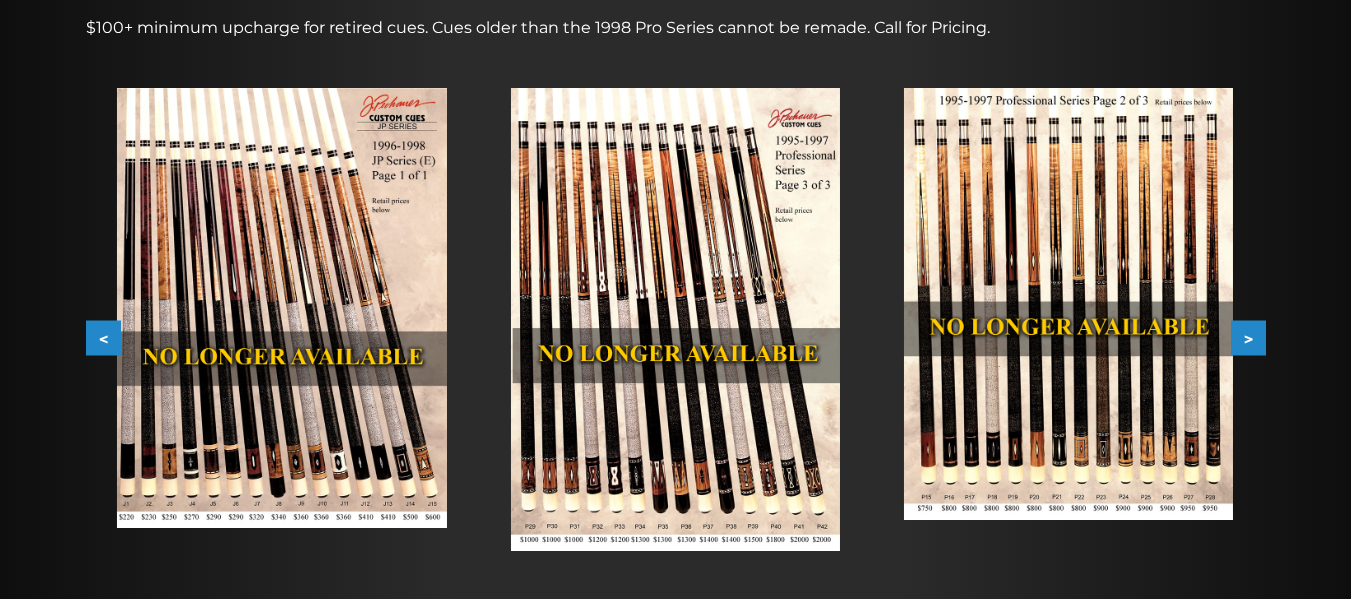 click on "<" at bounding box center (103, 338) 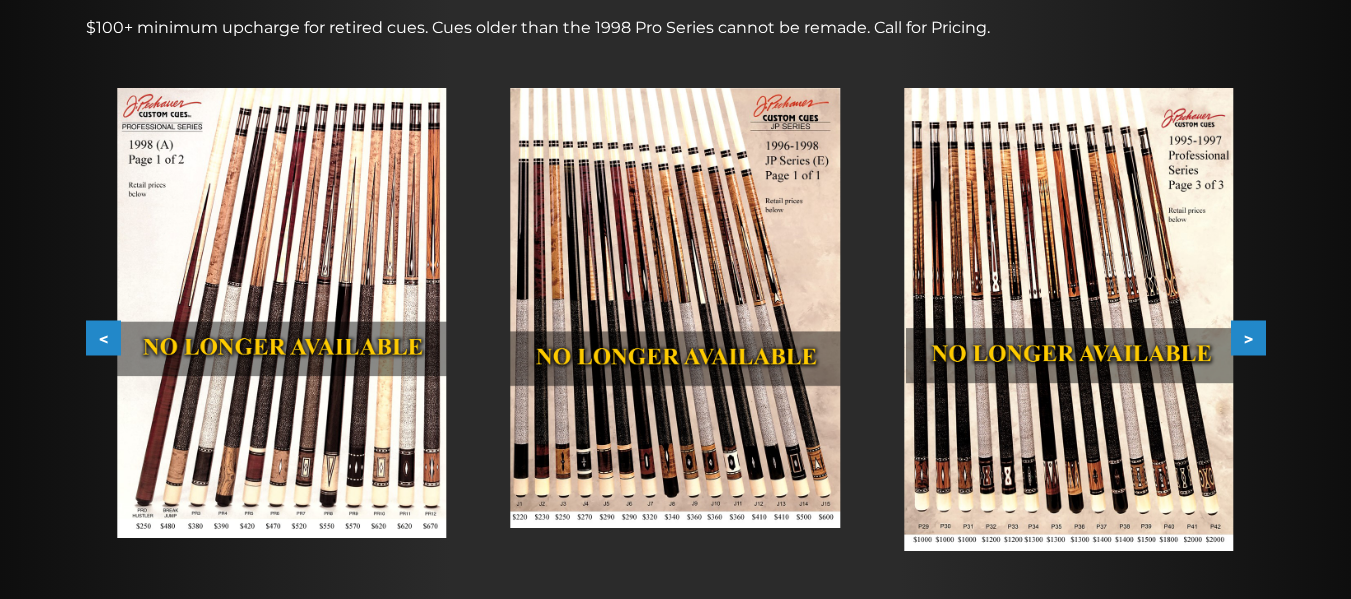 click on "<" at bounding box center (103, 338) 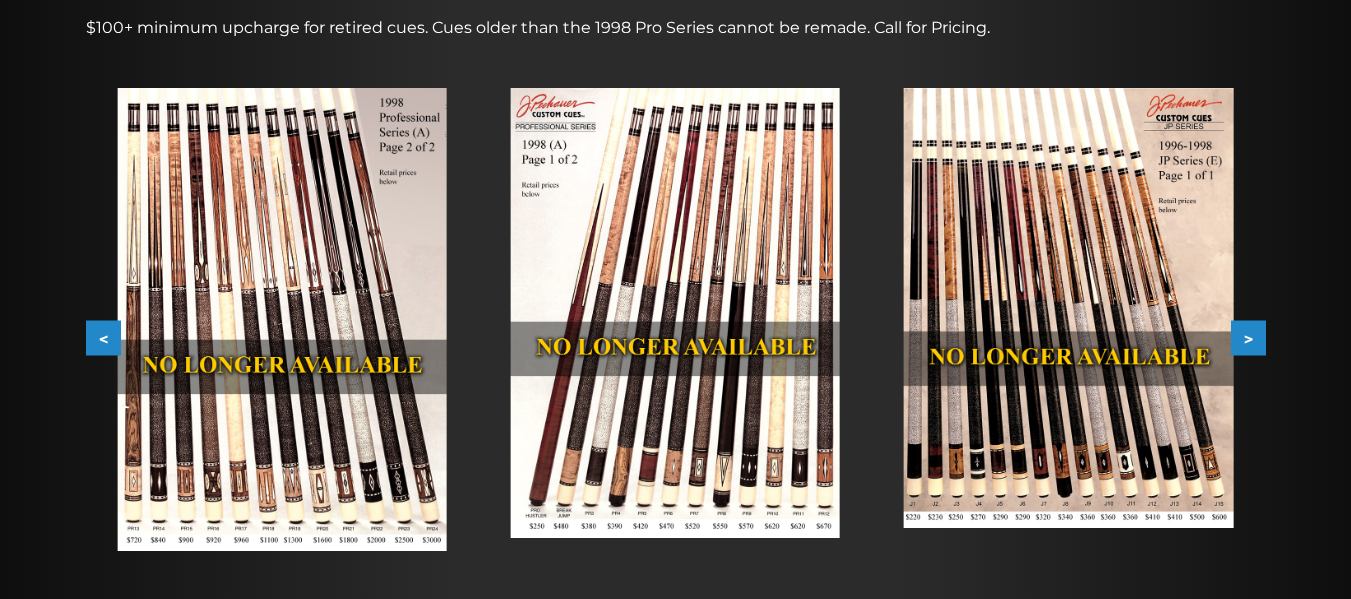 click on "<" at bounding box center (103, 338) 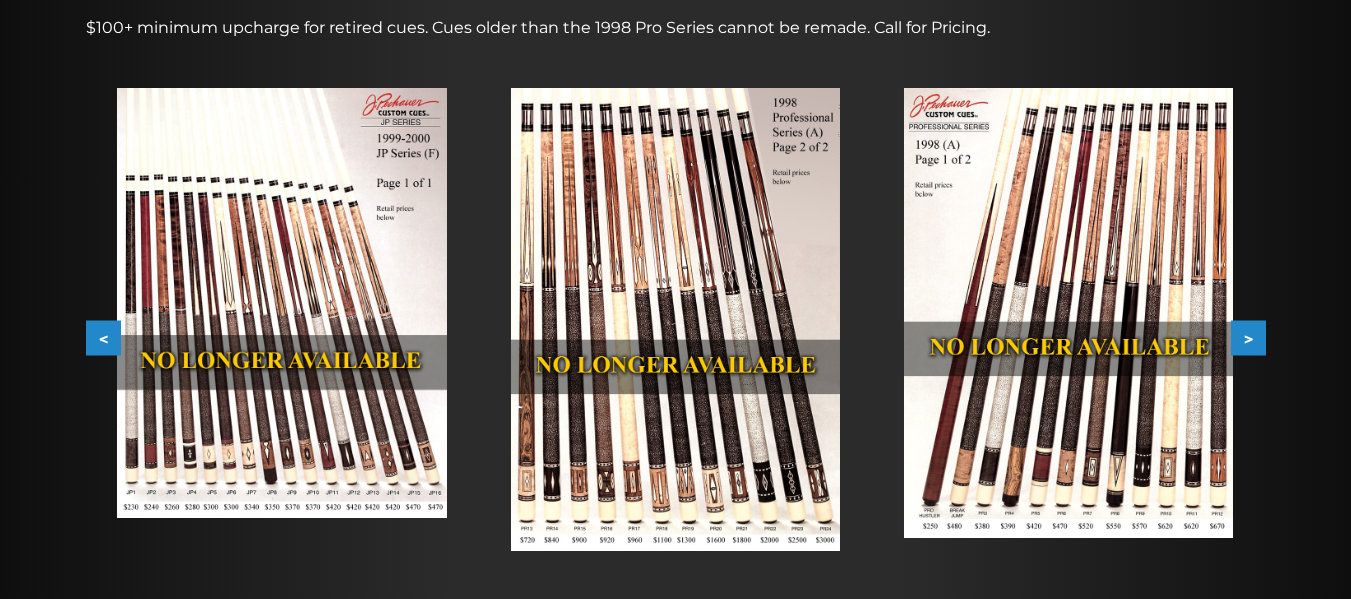 click on "<" at bounding box center (103, 338) 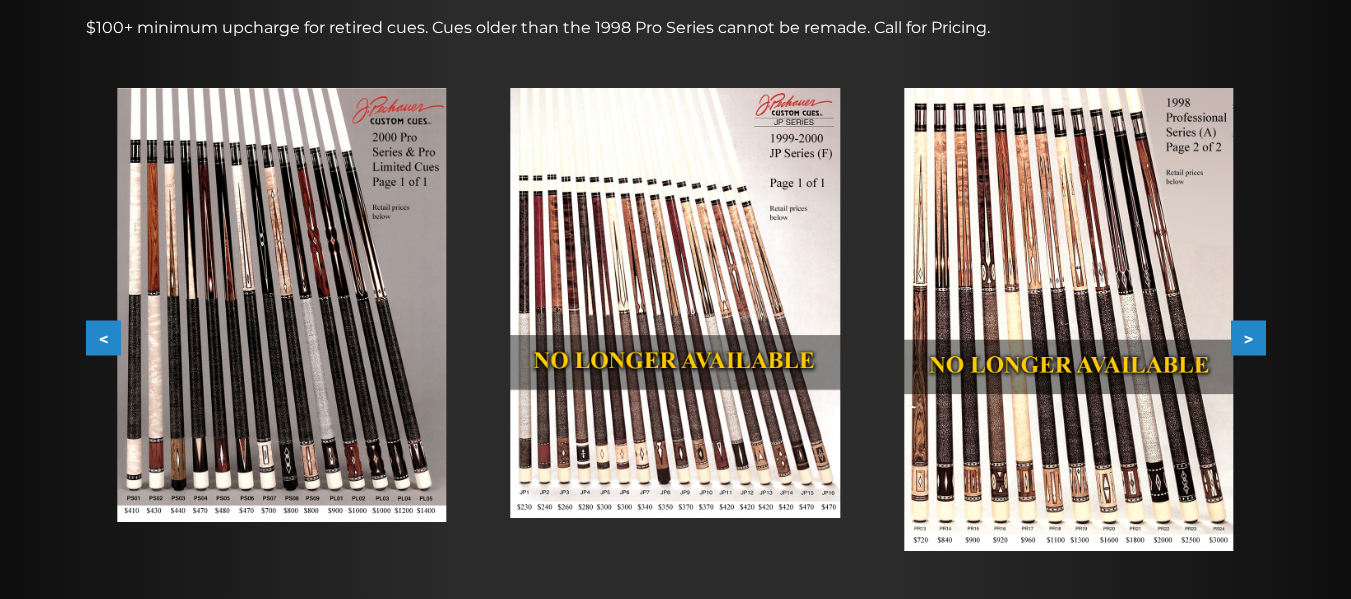click on "<" at bounding box center (103, 338) 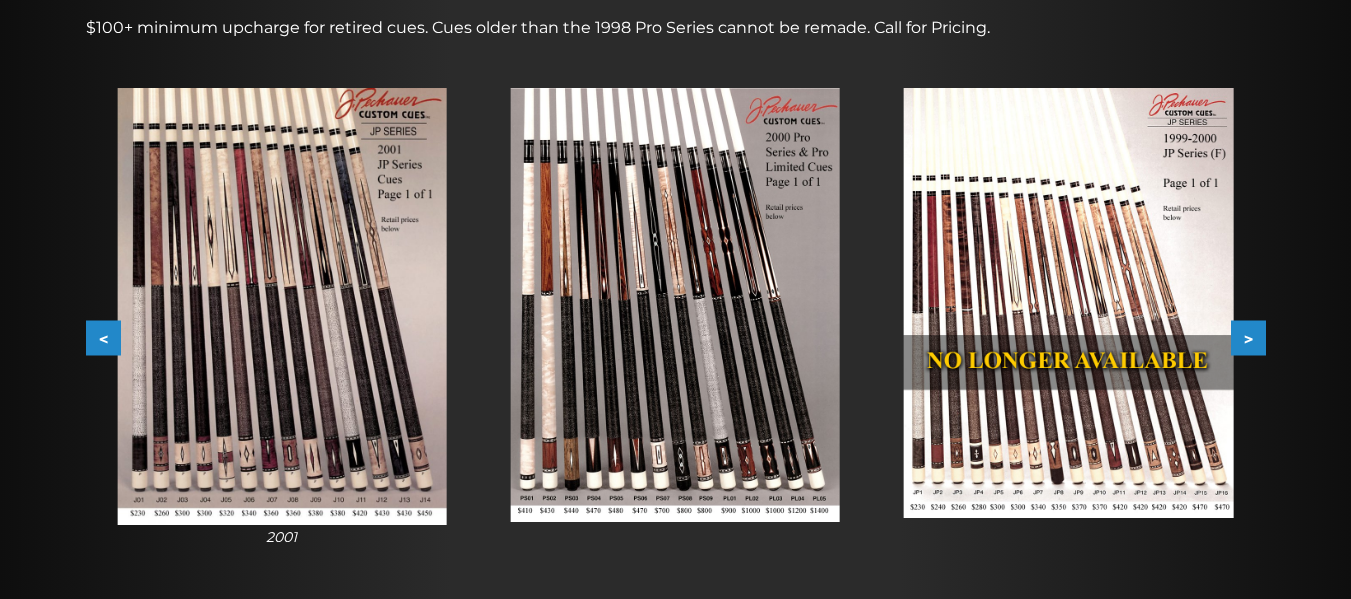 click on "Retired JP and Pro Cues
$100+ minimum upcharge for retired cues. Cues older than the 1998 Pro Series cannot be remade. Call for Pricing.
< > slide  41 to 43   of 53
[YEAR]-[YEAR] 1 of 2
[YEAR]-[YEAR] 2 of 2
[YEAR]-[YEAR] 1 of 2
[YEAR]-[YEAR] 2 of 2
[YEAR]-[YEAR] 1 of 2
[YEAR]-[YEAR] 2 of 2
[YEAR]-[YEAR] 1 of 2
[YEAR]-[YEAR] 2 of 2
[YEAR]-[YEAR] 1 of 2
[YEAR]-[YEAR] 2 of 2
[YEAR]-[YEAR] 1 of 2
[YEAR]-[YEAR] 2 of 2
[YEAR]-[YEAR] 1 of 2
[YEAR]-[YEAR] 2 of 2
[YEAR]-[YEAR]
[YEAR]-[YEAR]    1 of 2
[YEAR]-[YEAR]     2 of 2
[YEAR]-[YEAR]
[YEAR]
[YEAR] 1 of 2
[YEAR] 2 of 2" at bounding box center (676, 277) 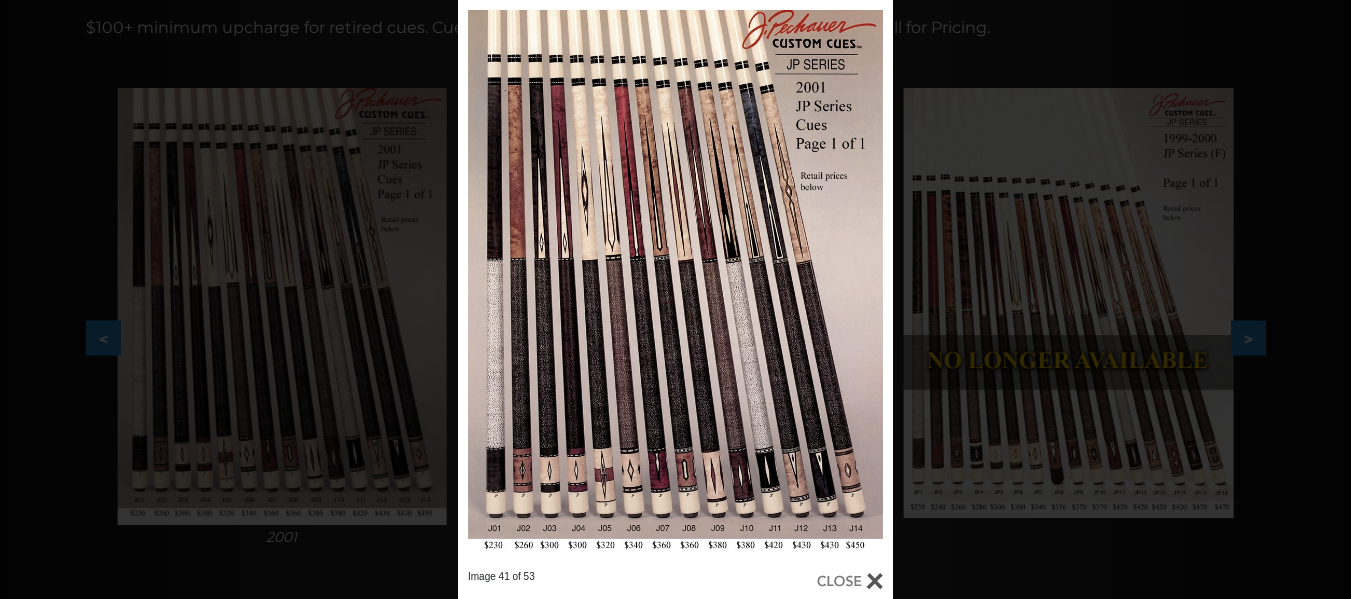 click on "Image 41 of 53" at bounding box center (675, 299) 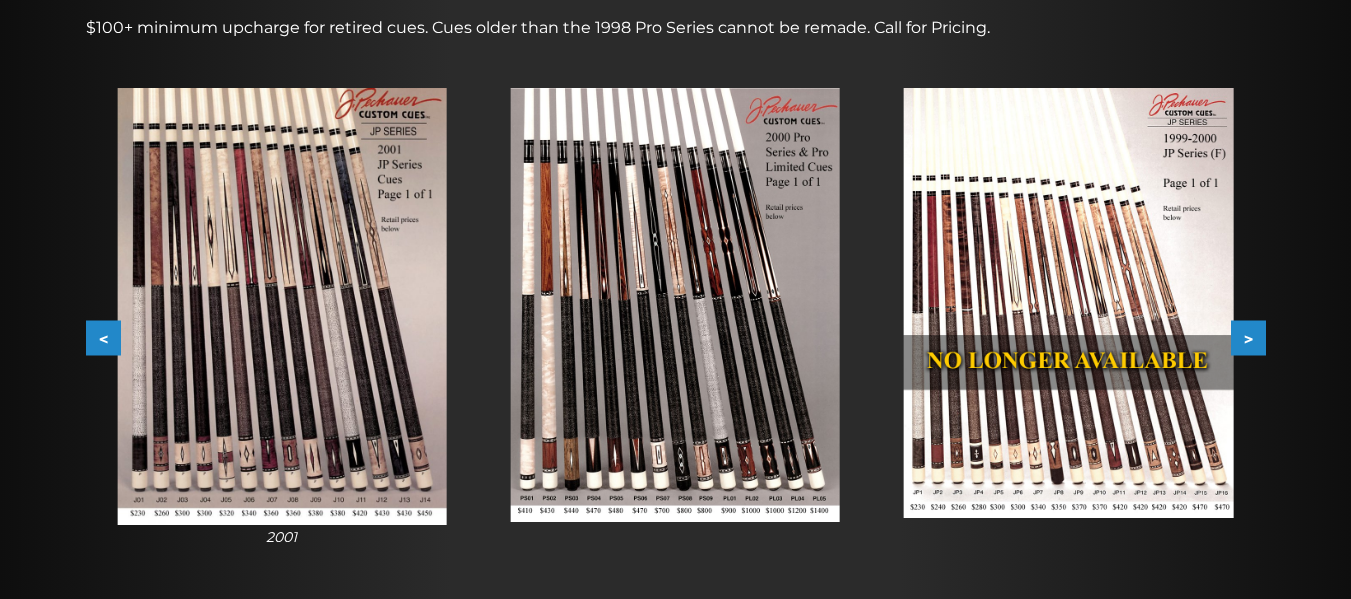 click on "<" at bounding box center [103, 338] 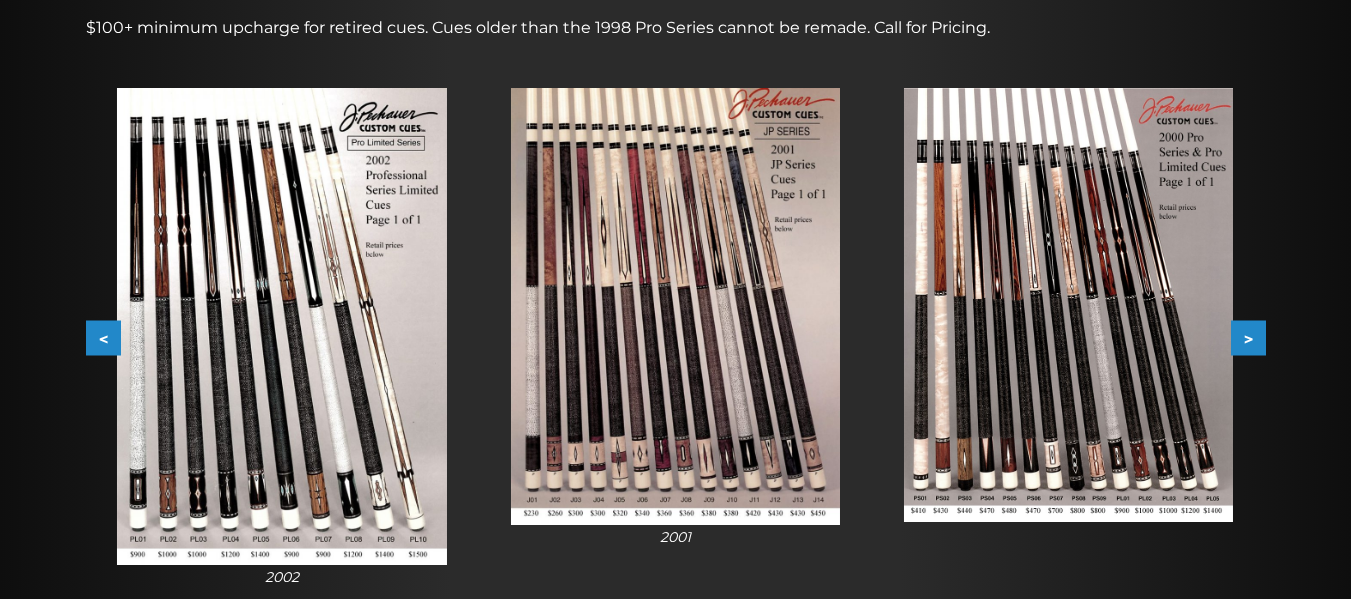 click on "<" at bounding box center (103, 338) 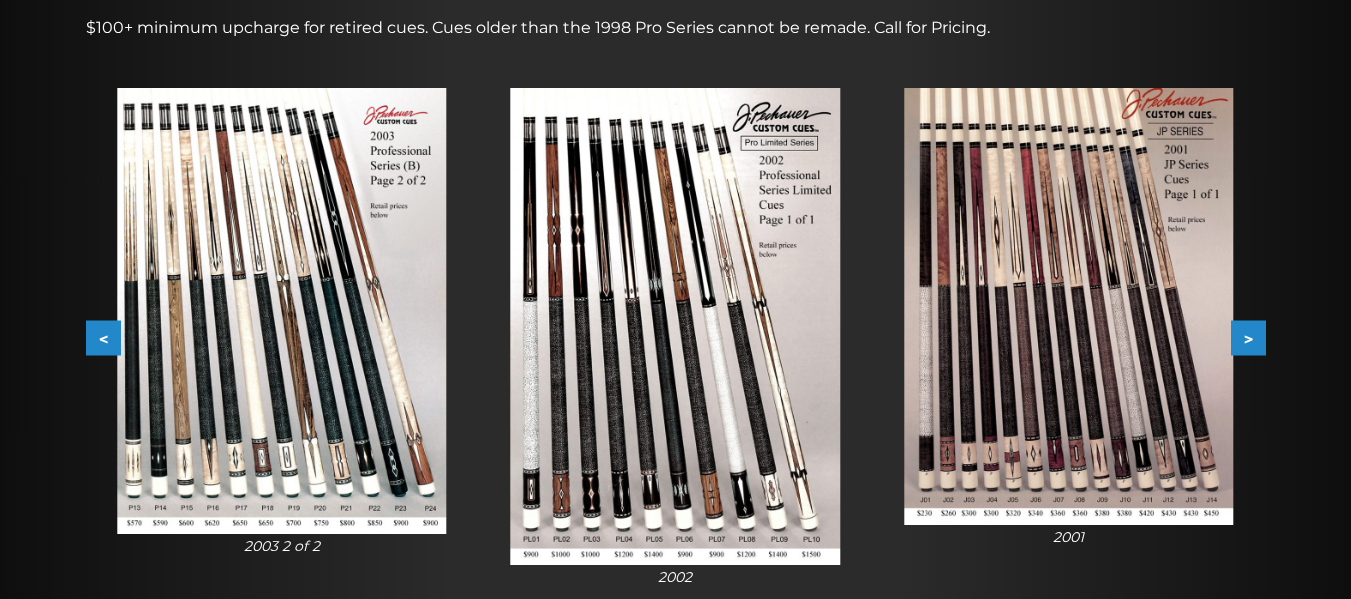 click on "<" at bounding box center [103, 338] 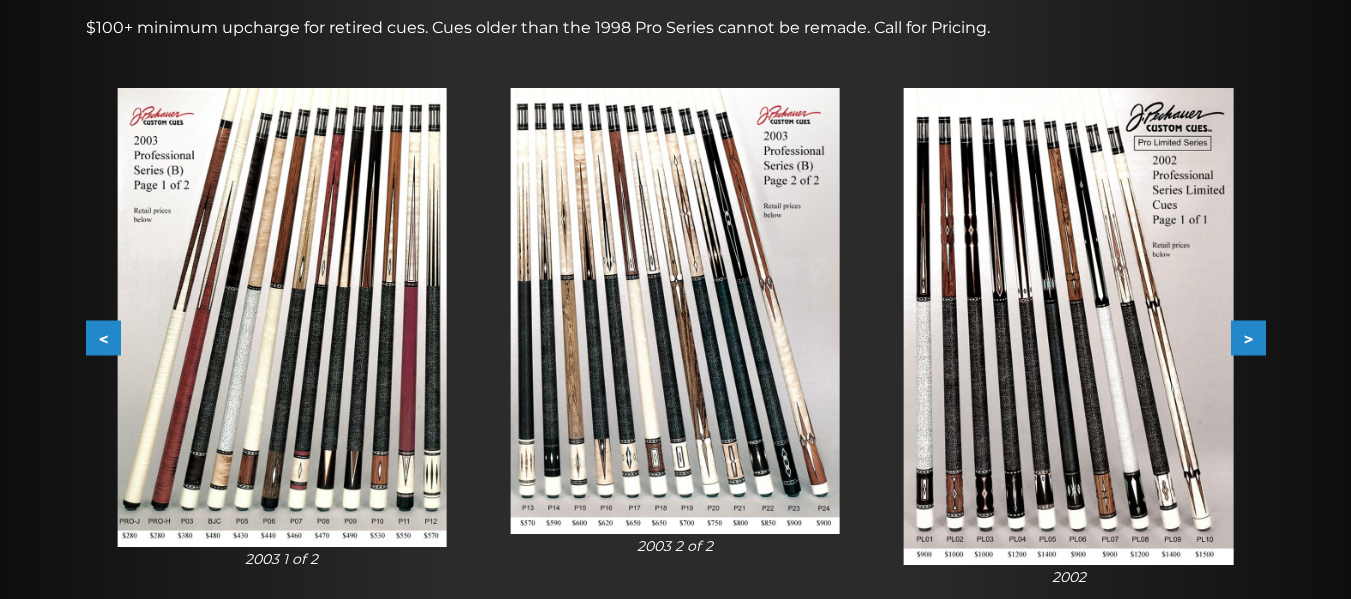 click on "<" at bounding box center (103, 338) 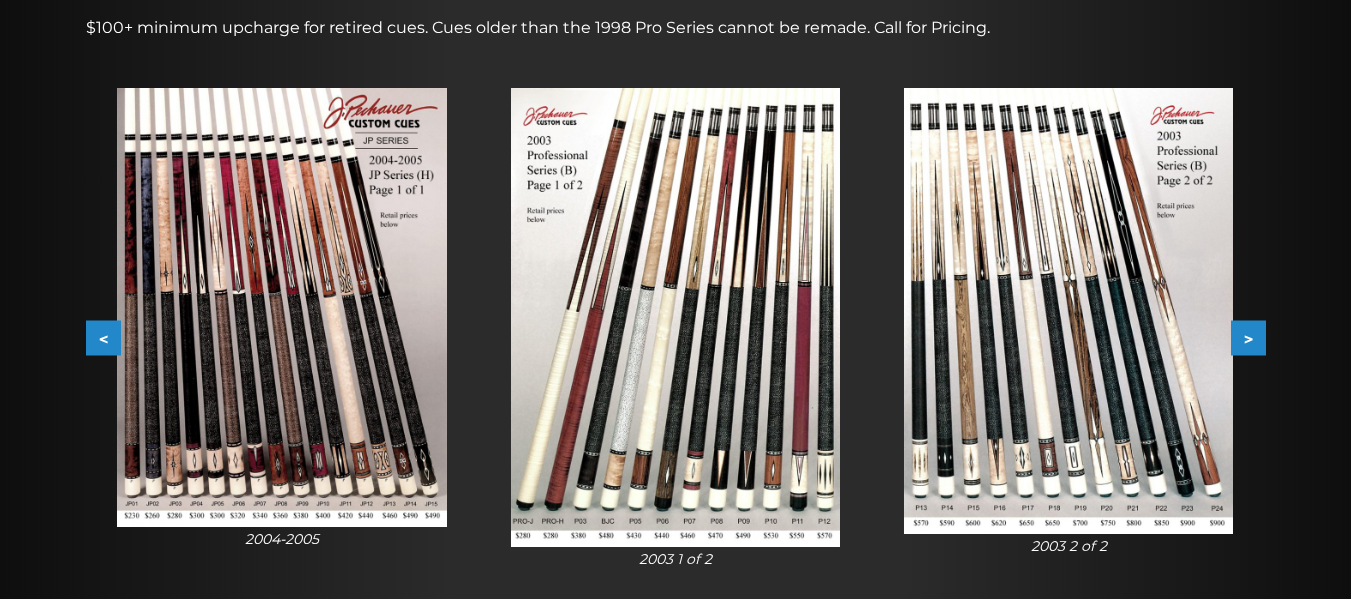 click on "<" at bounding box center [103, 338] 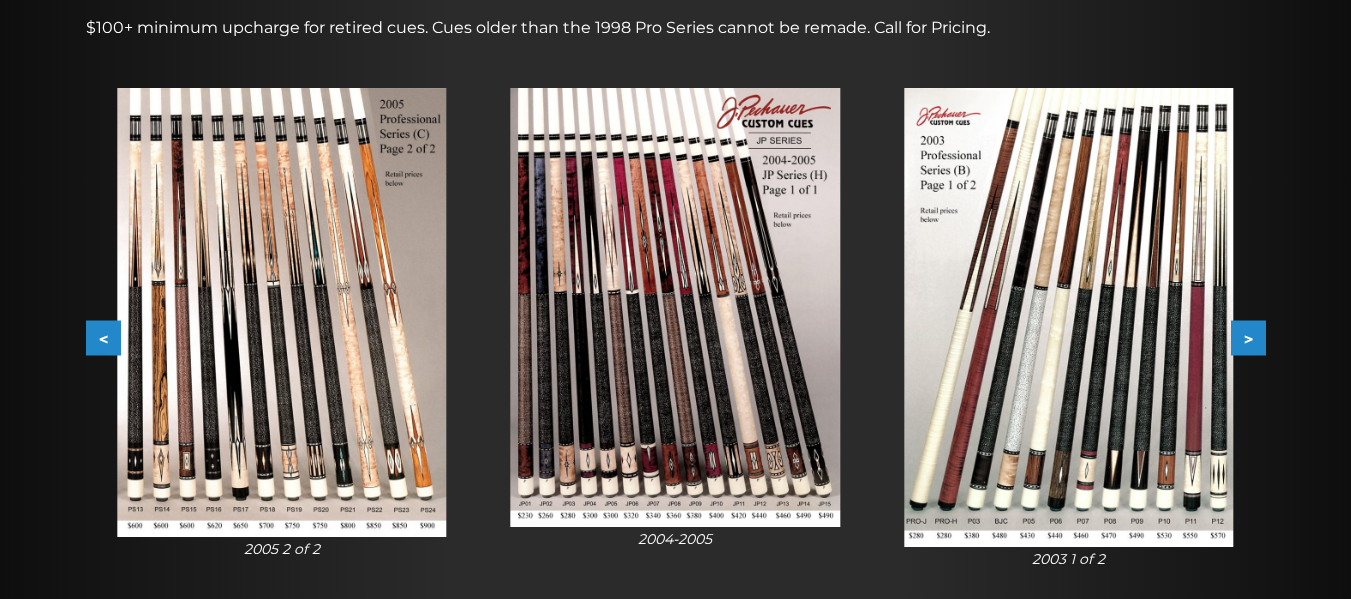 click on "<" at bounding box center [103, 338] 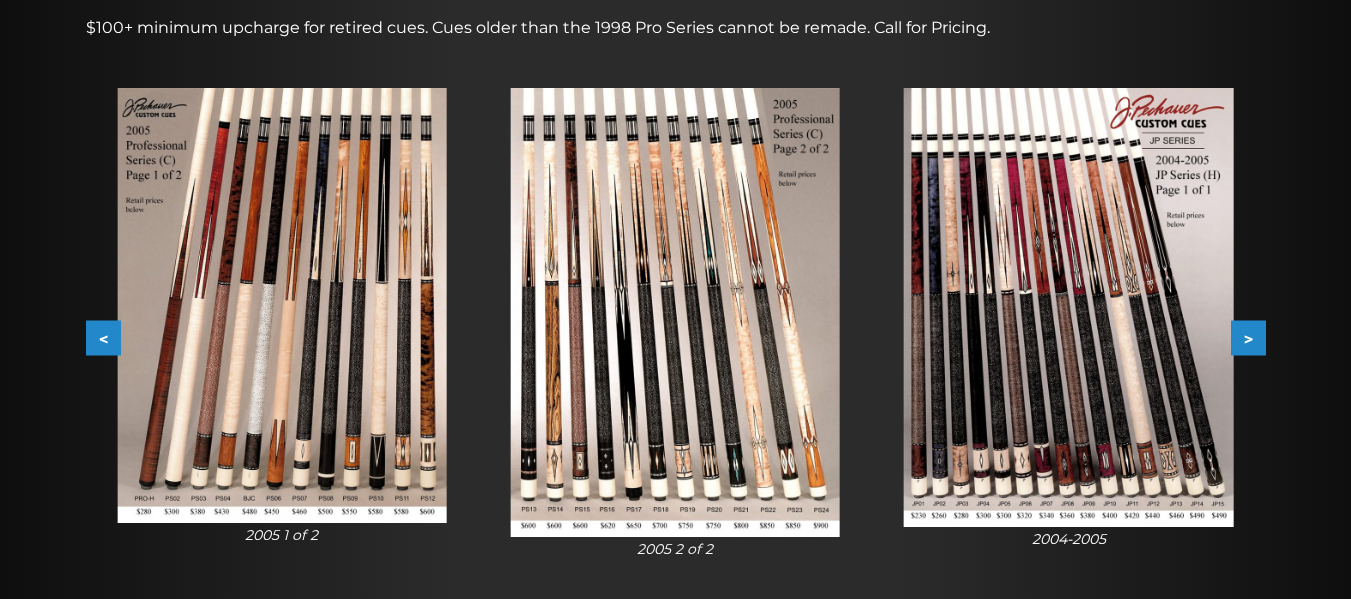 click on "<" at bounding box center [103, 338] 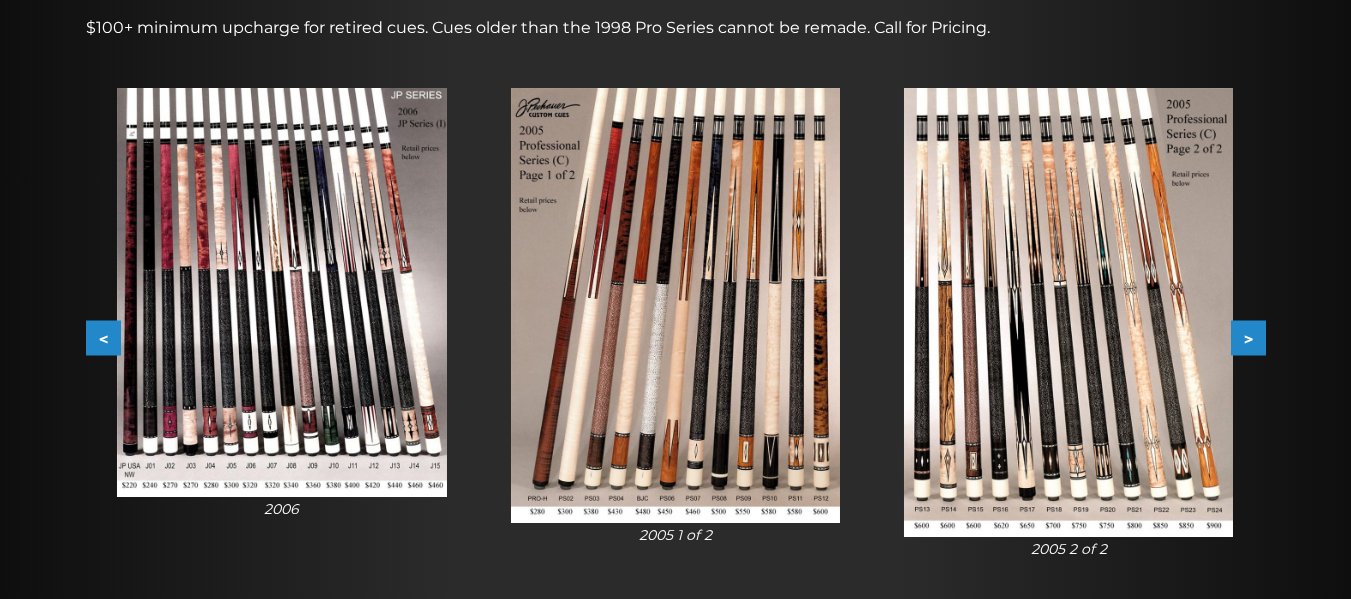 click on "<" at bounding box center (103, 338) 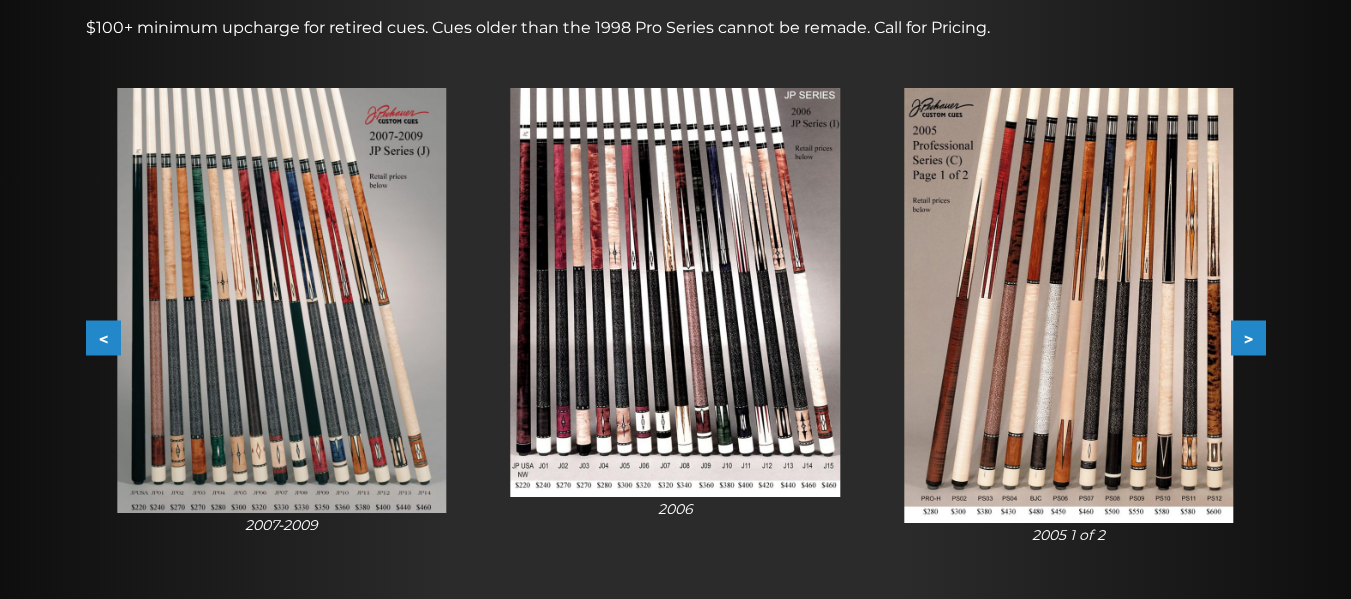 click on "<" at bounding box center [103, 338] 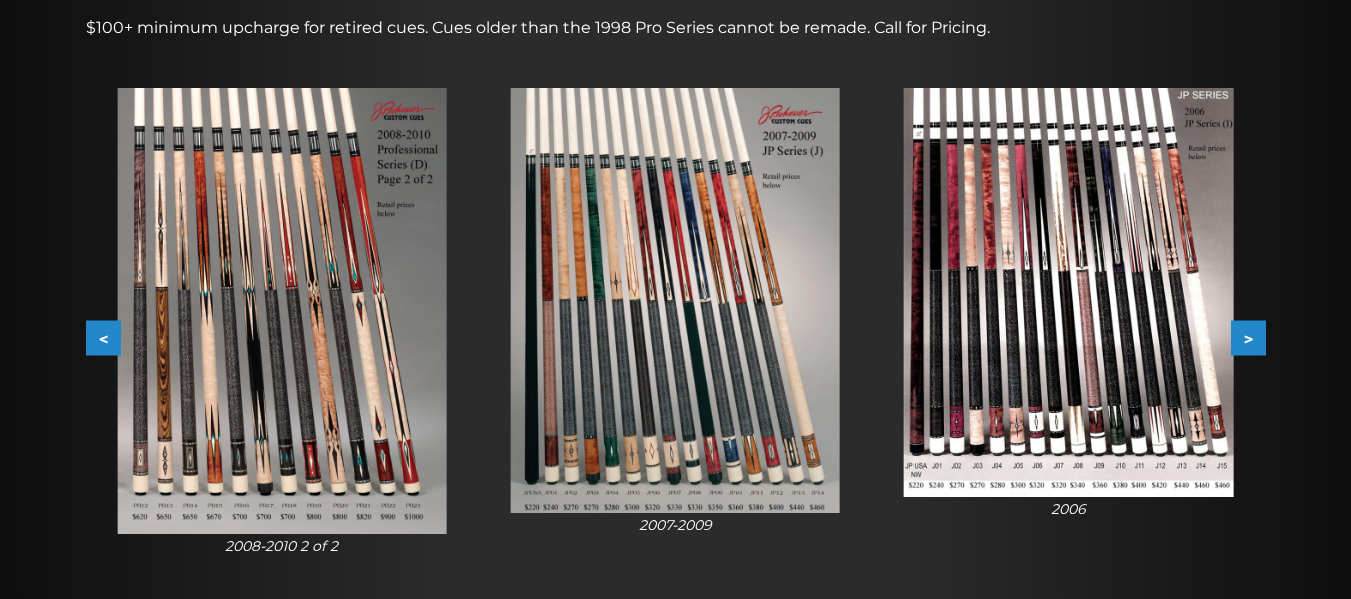 click on "<" at bounding box center [103, 338] 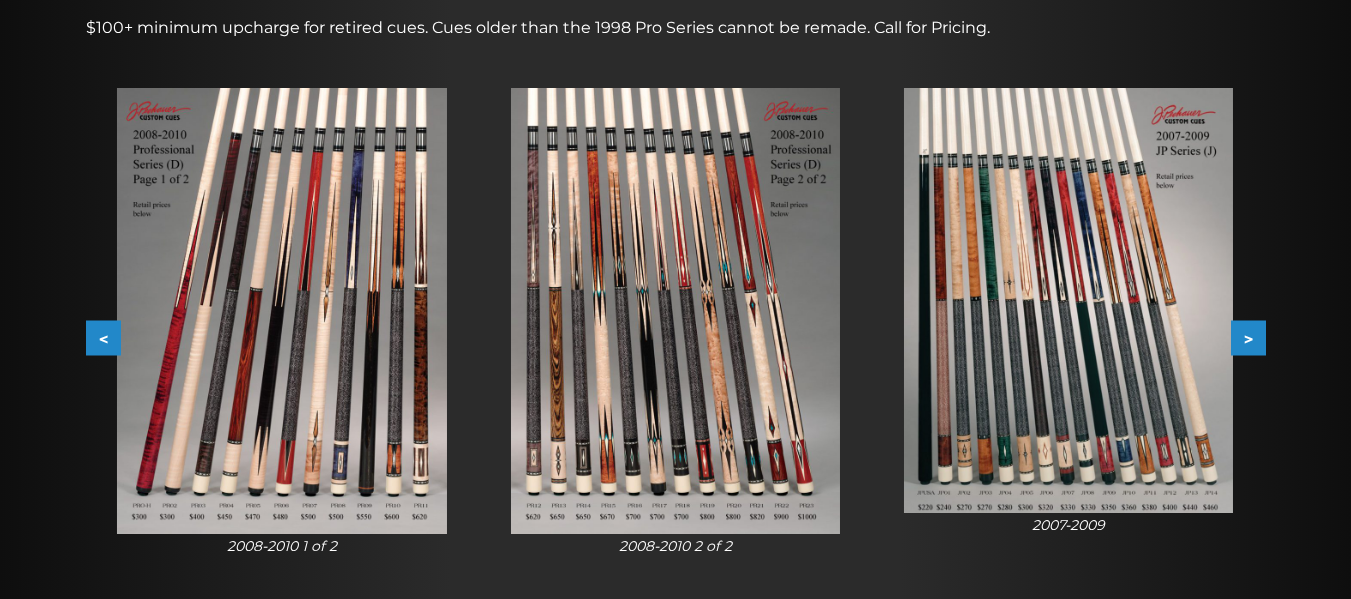click on "<" at bounding box center [103, 338] 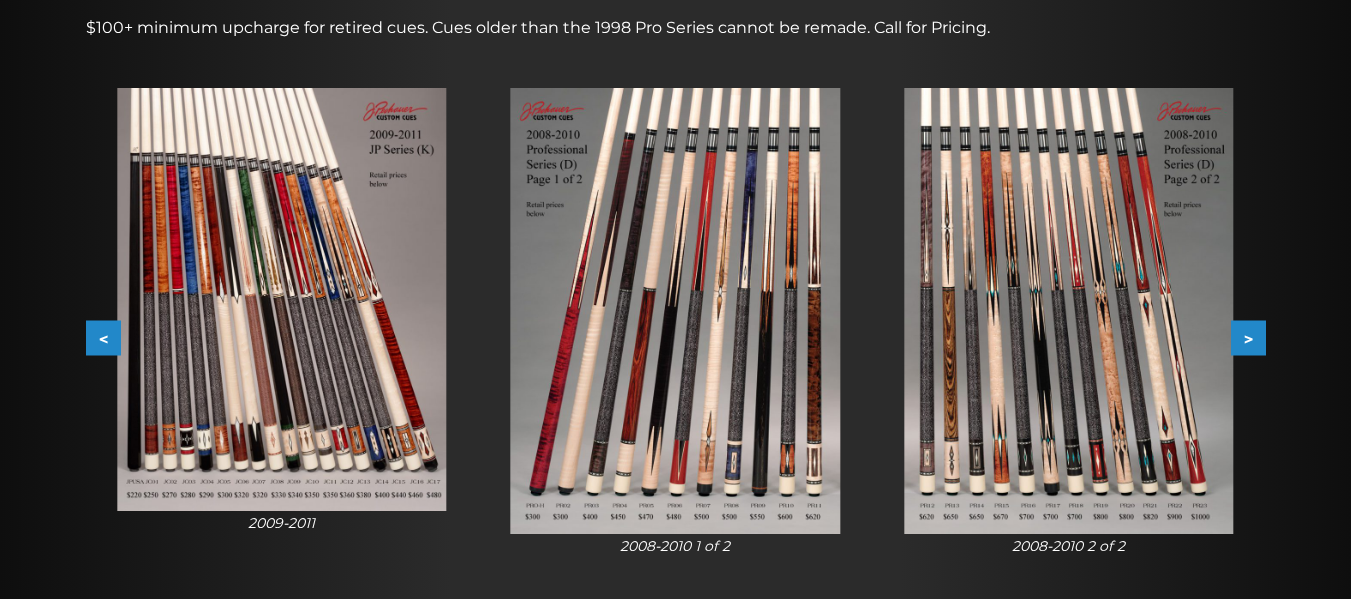 click on "<" at bounding box center [103, 338] 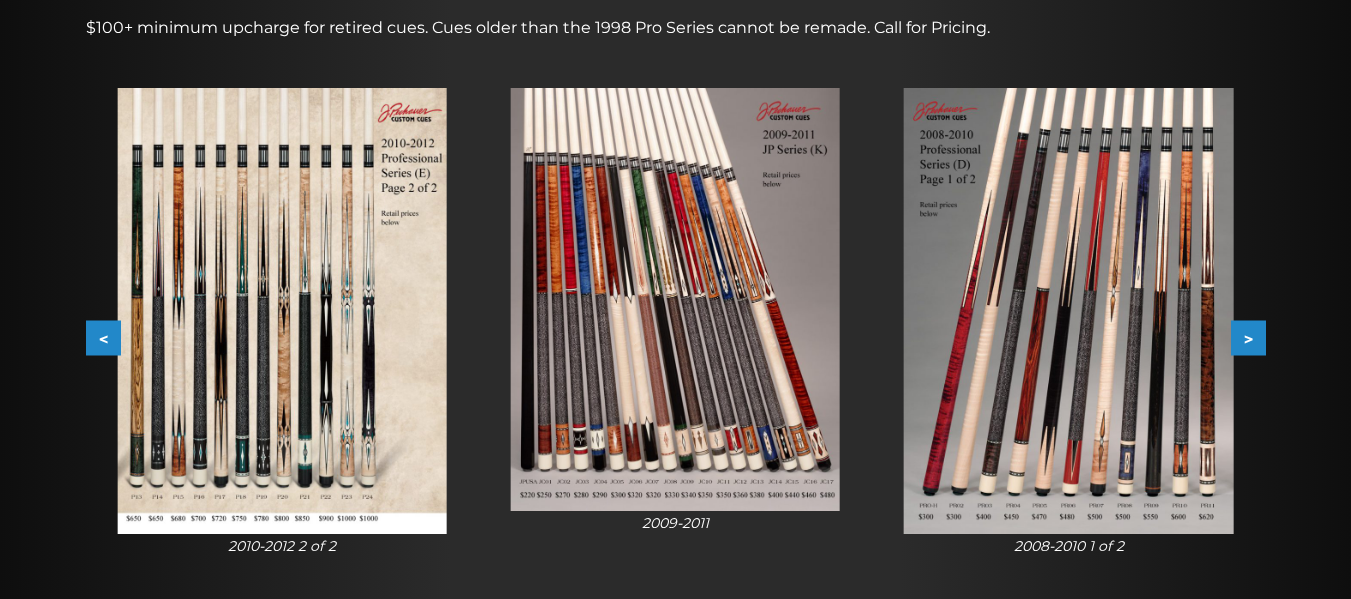 click on "<" at bounding box center (103, 338) 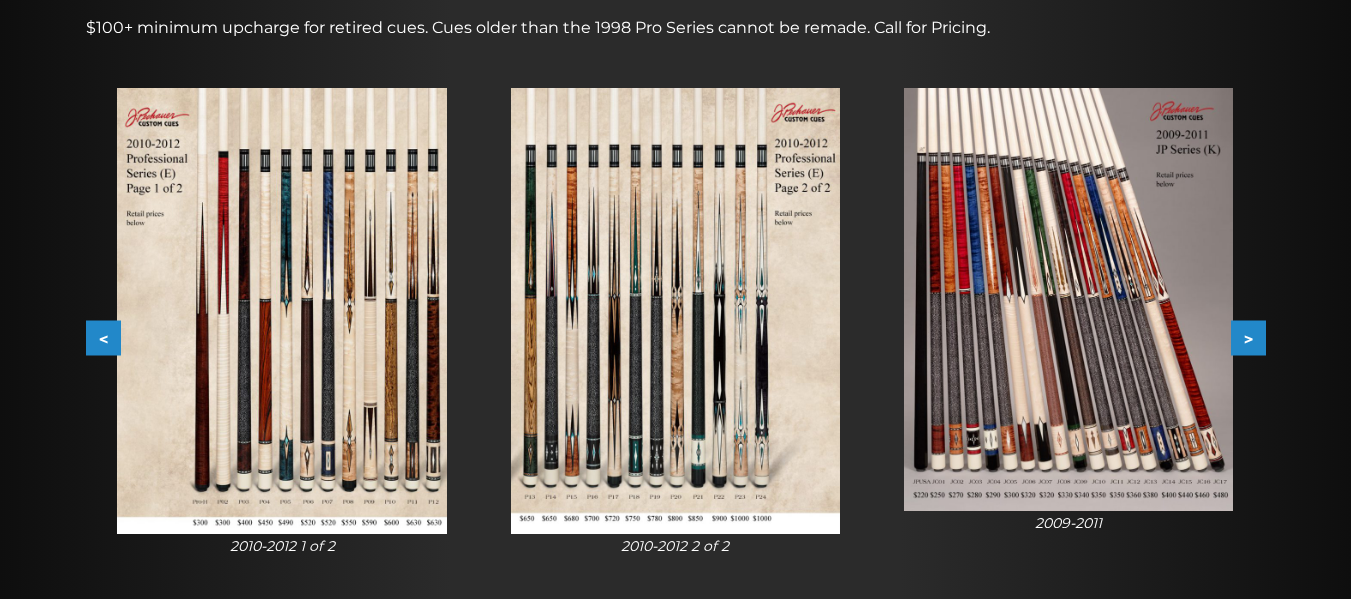click on "<" at bounding box center [103, 338] 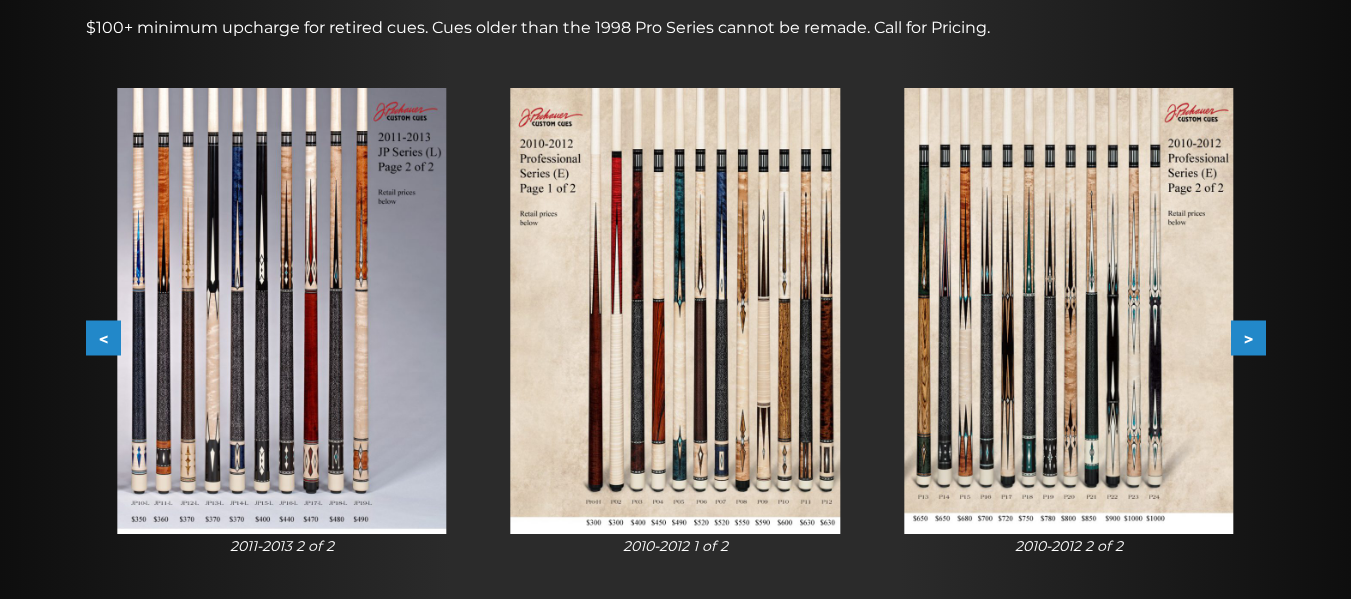 click on "<" at bounding box center (103, 338) 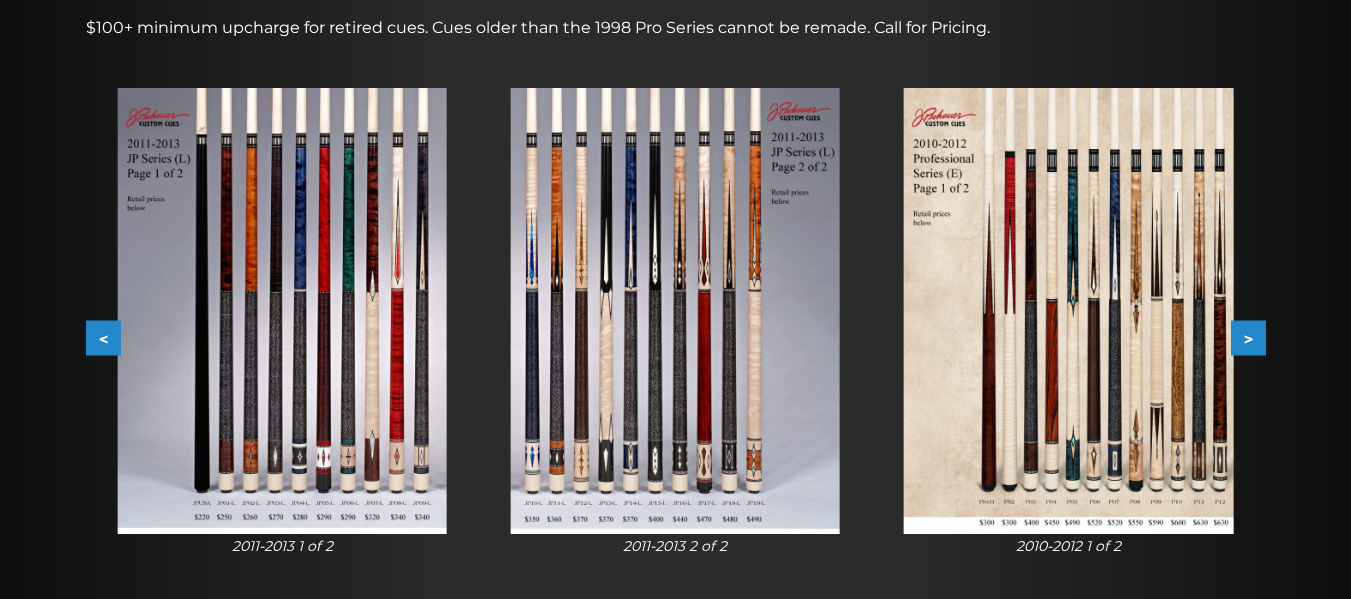 click on "<" at bounding box center (103, 338) 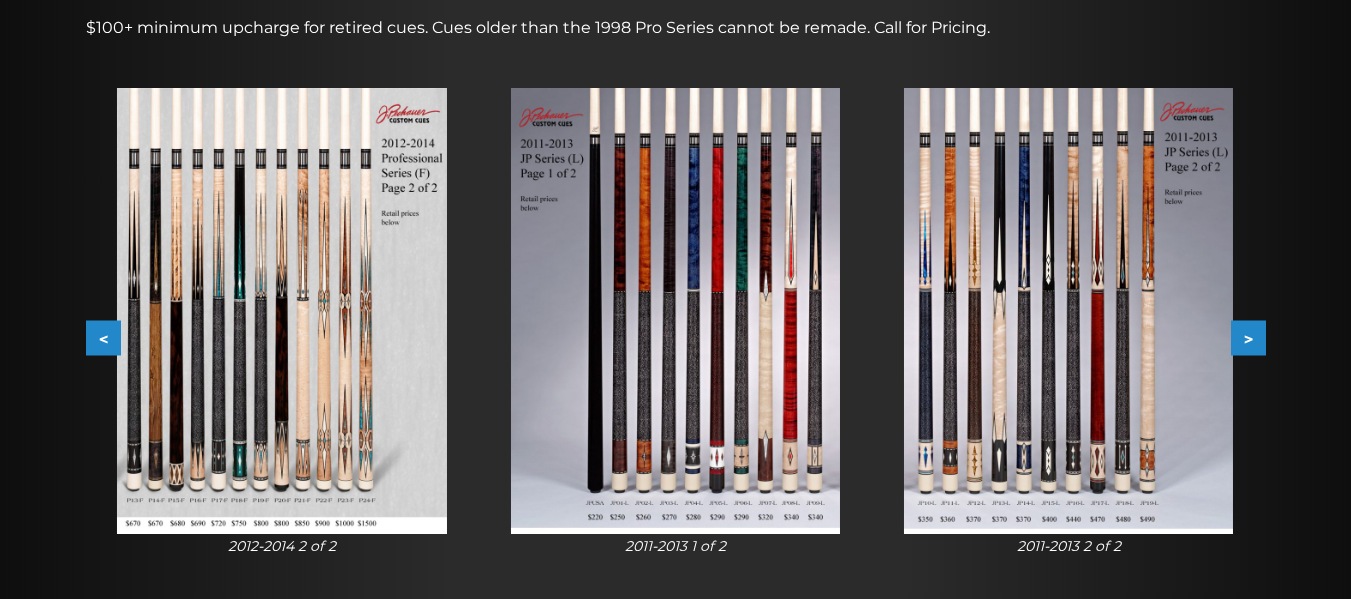 click on "<" at bounding box center [103, 338] 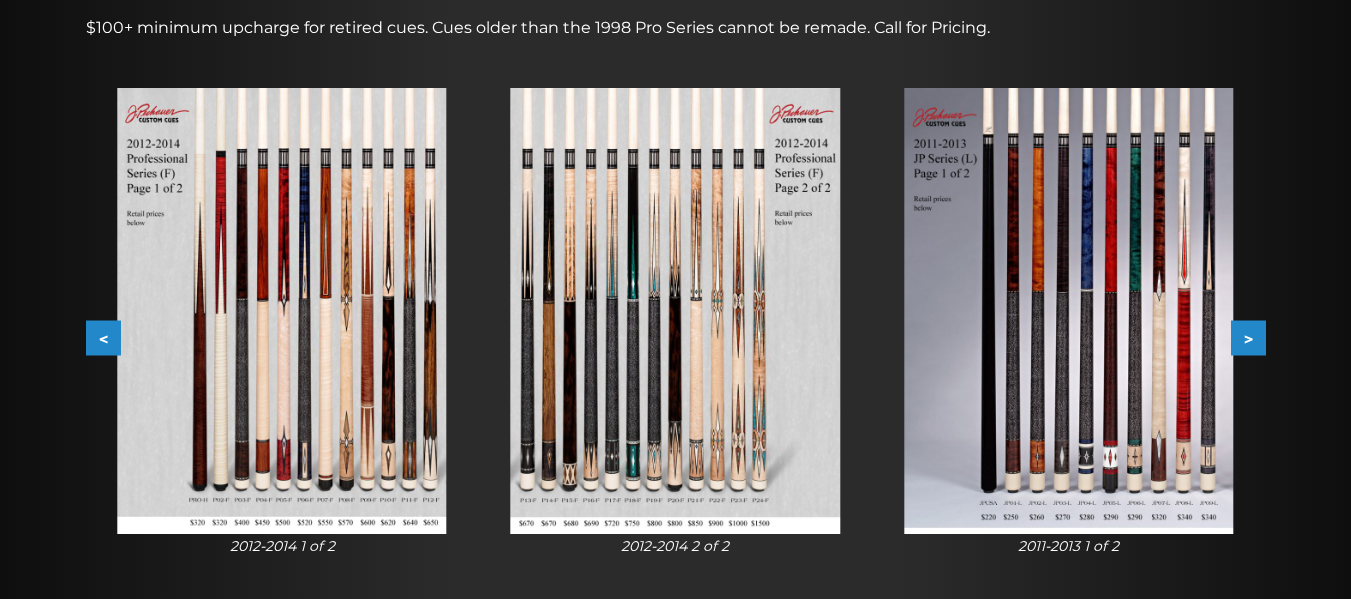 click on "<" at bounding box center [103, 338] 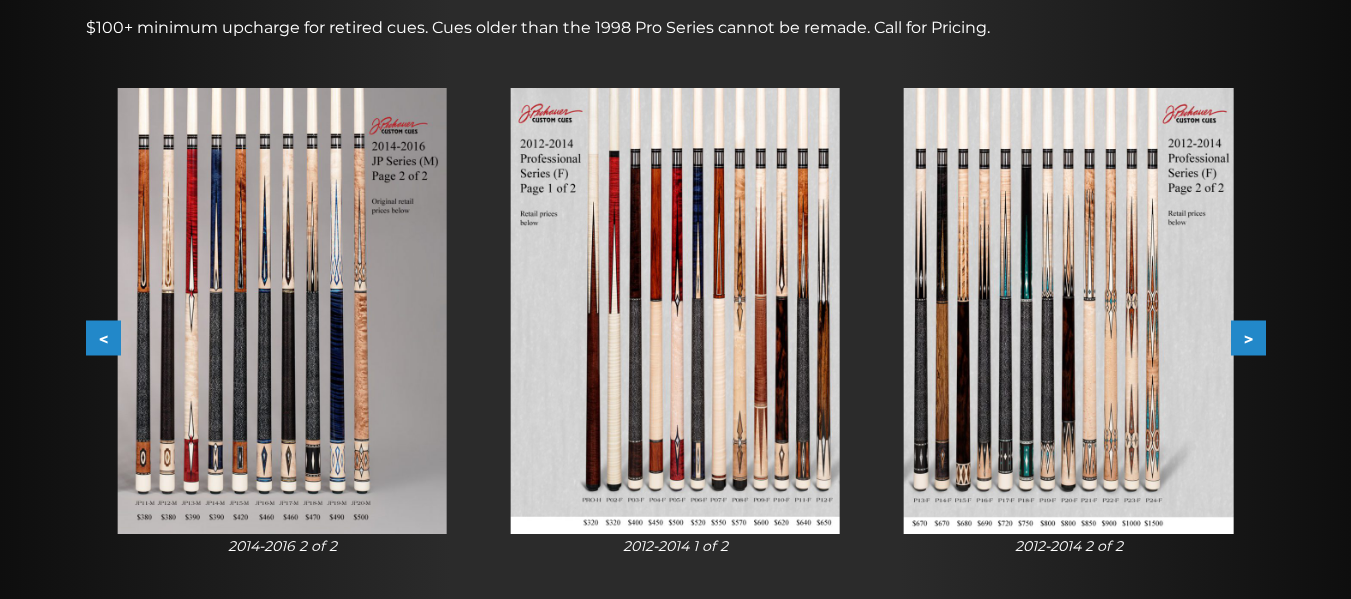 click on "<" at bounding box center [103, 338] 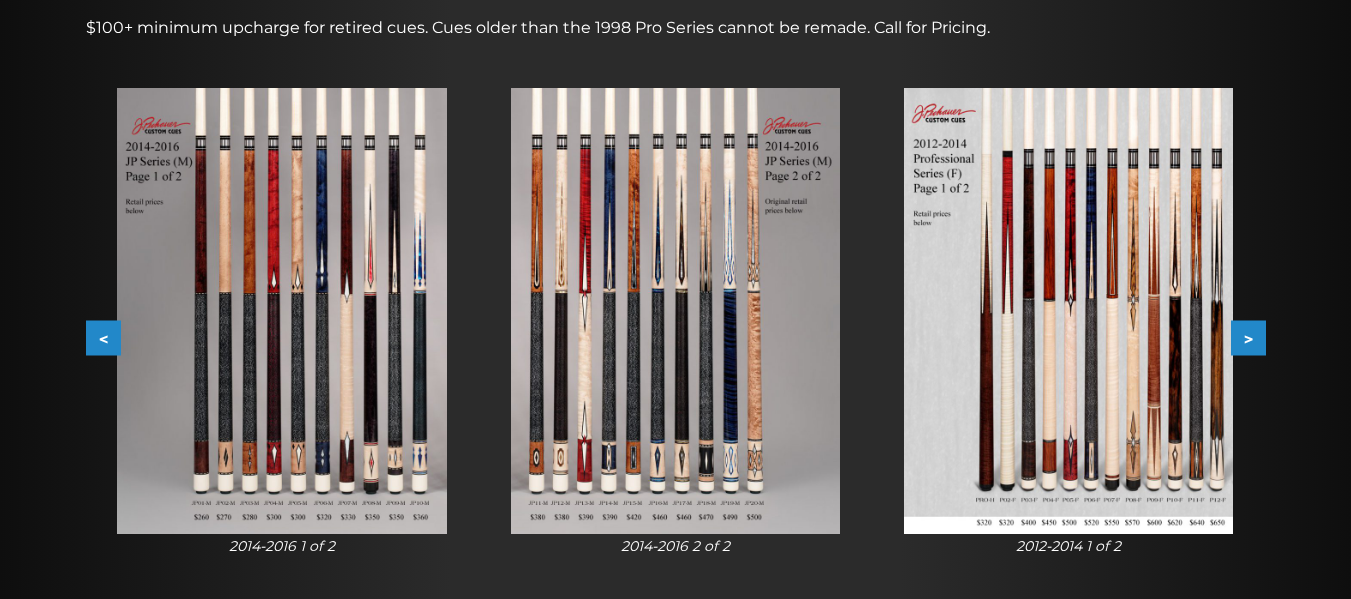 click on "<" at bounding box center (103, 338) 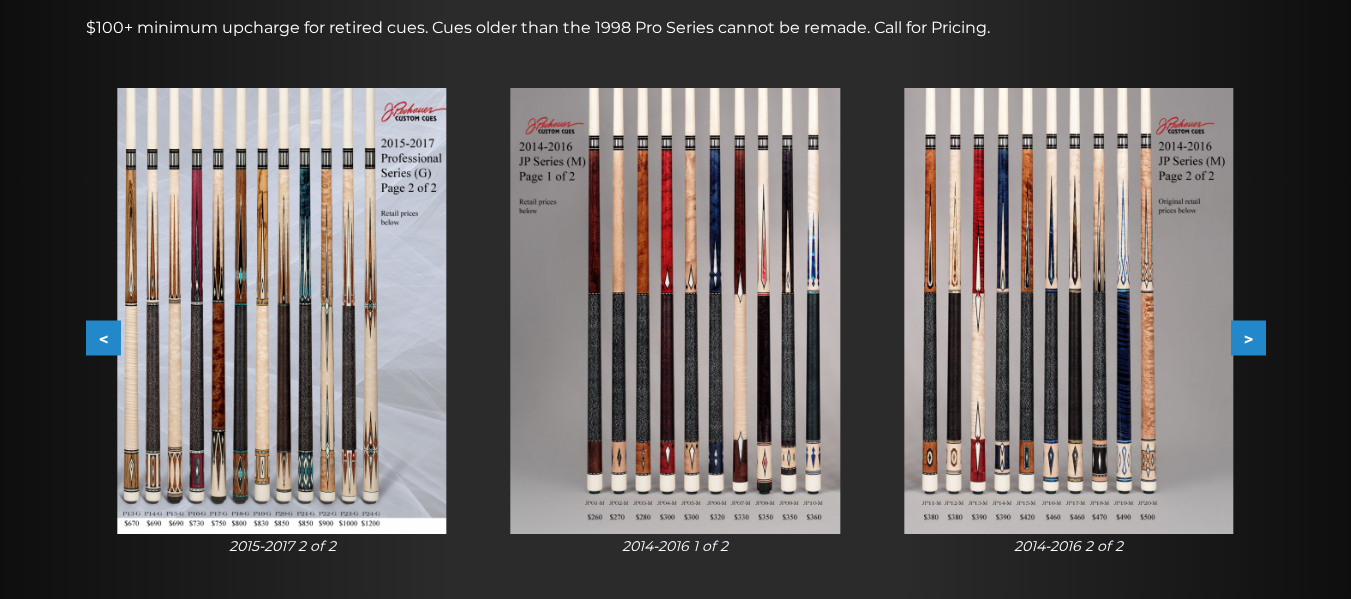 click on "<" at bounding box center [103, 338] 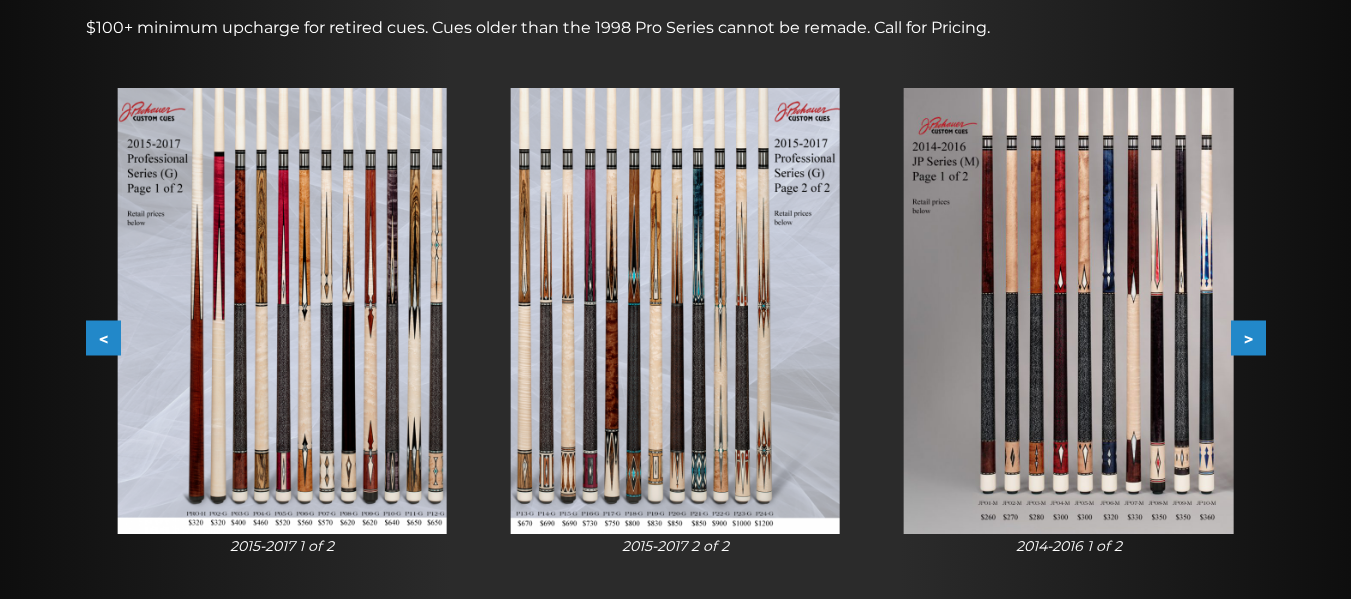 click on "<" at bounding box center [103, 338] 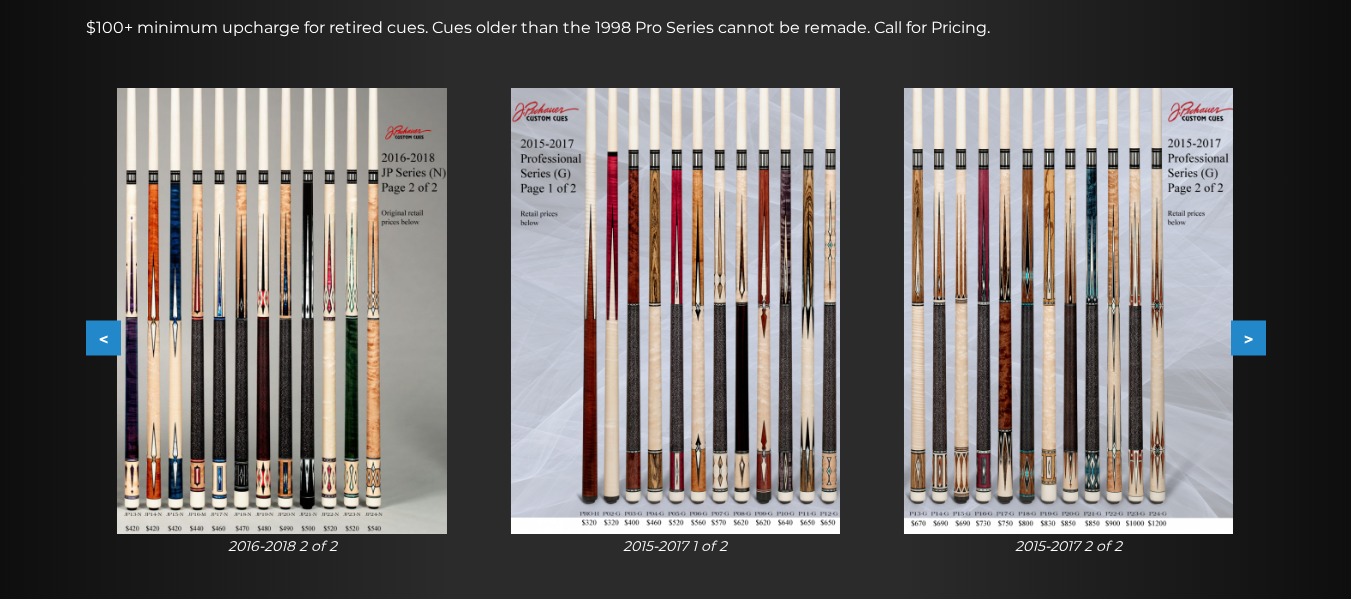 click on "<" at bounding box center [103, 338] 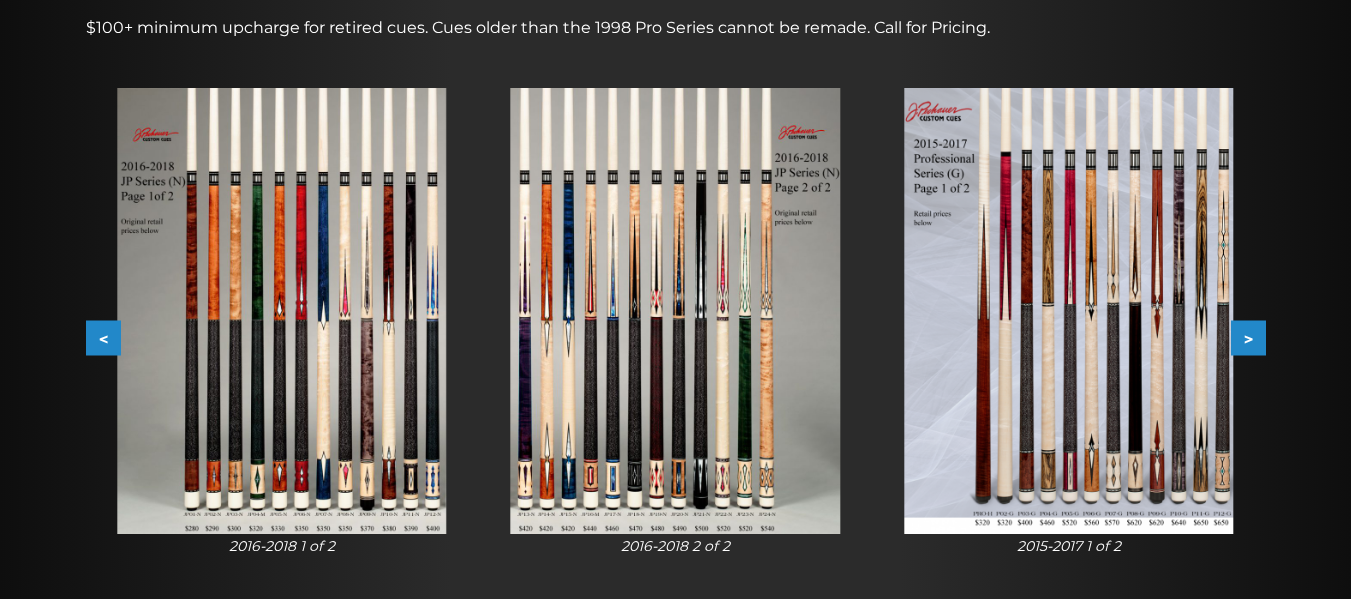 click on "<" at bounding box center [103, 338] 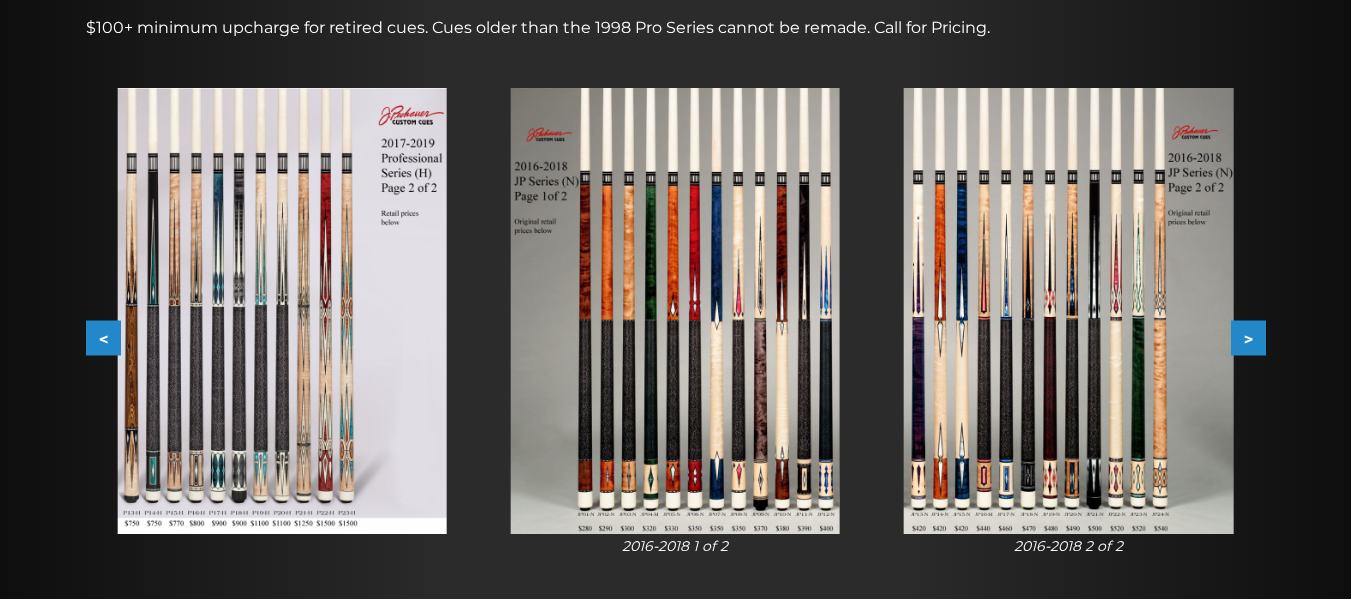 click on "<" at bounding box center (103, 338) 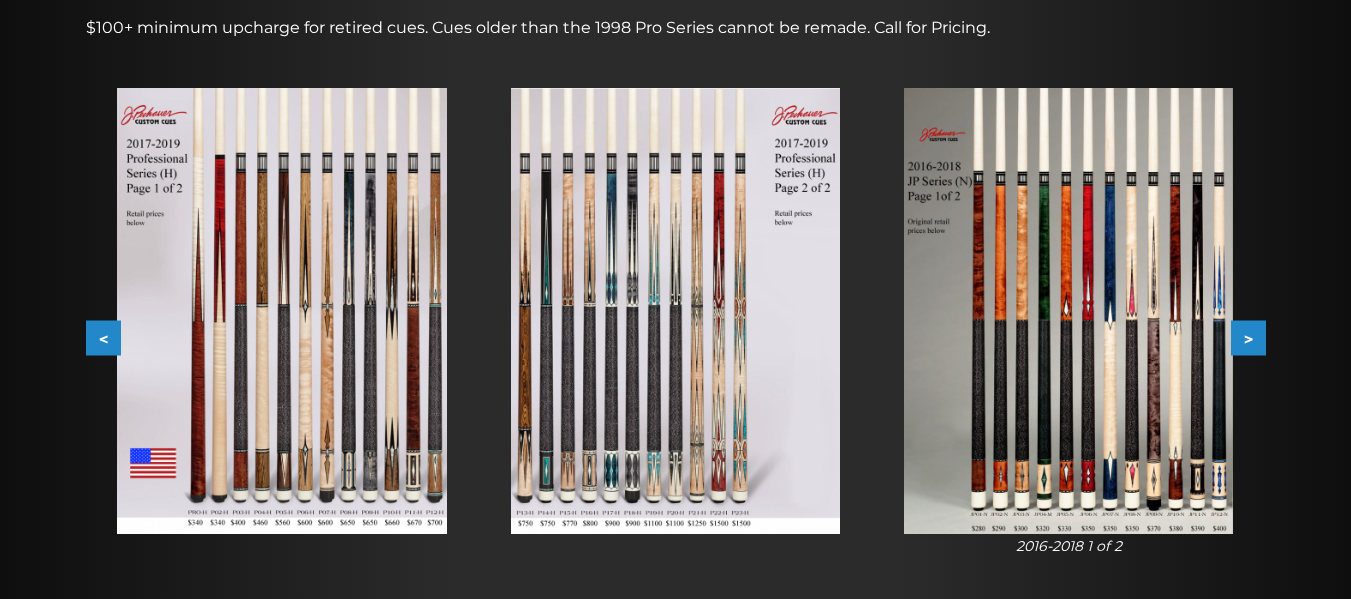 click on "<" at bounding box center (103, 338) 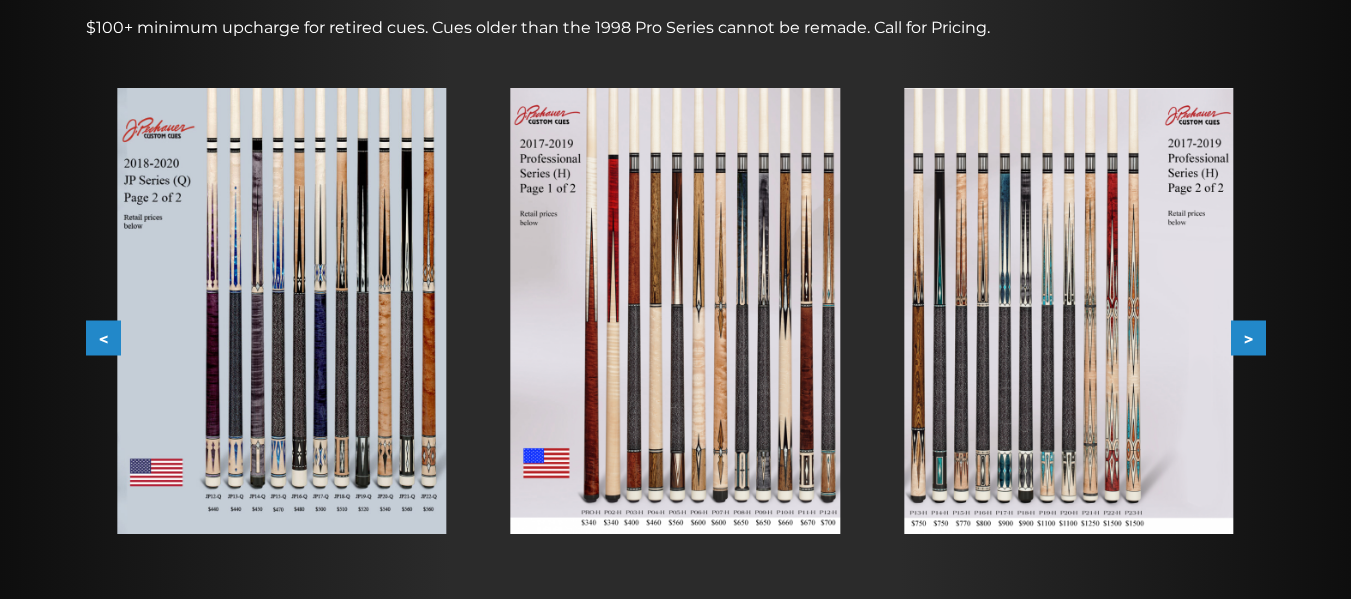 click on "<" at bounding box center (103, 338) 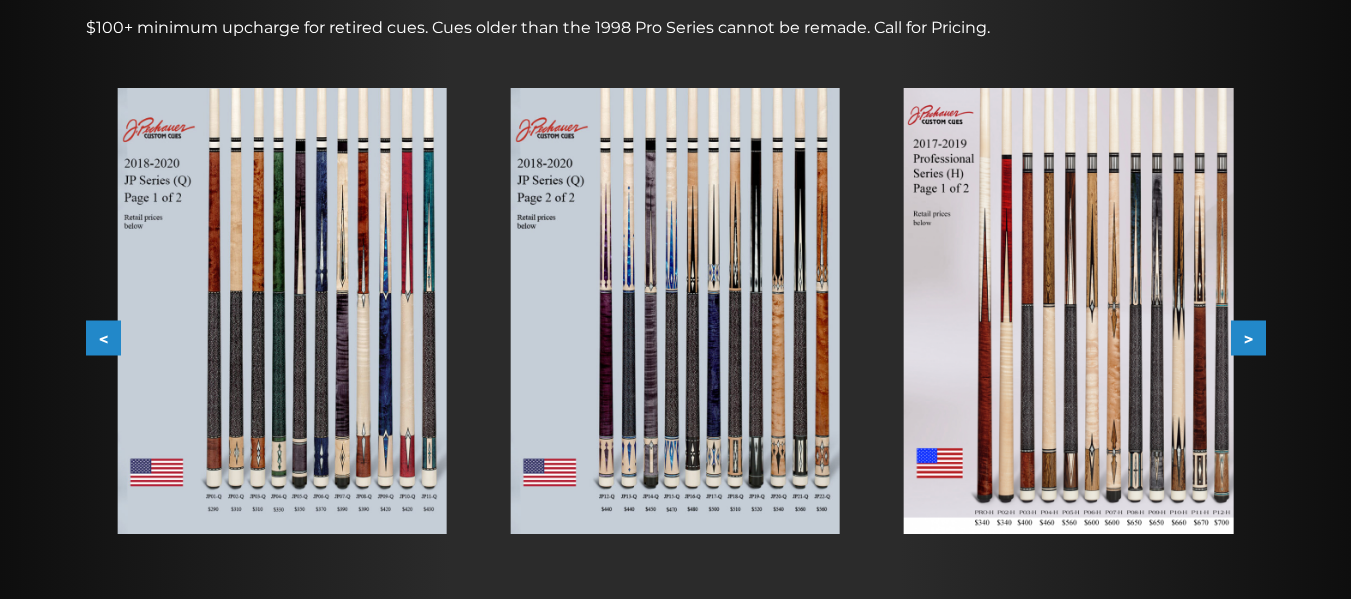 click on "<" at bounding box center (103, 338) 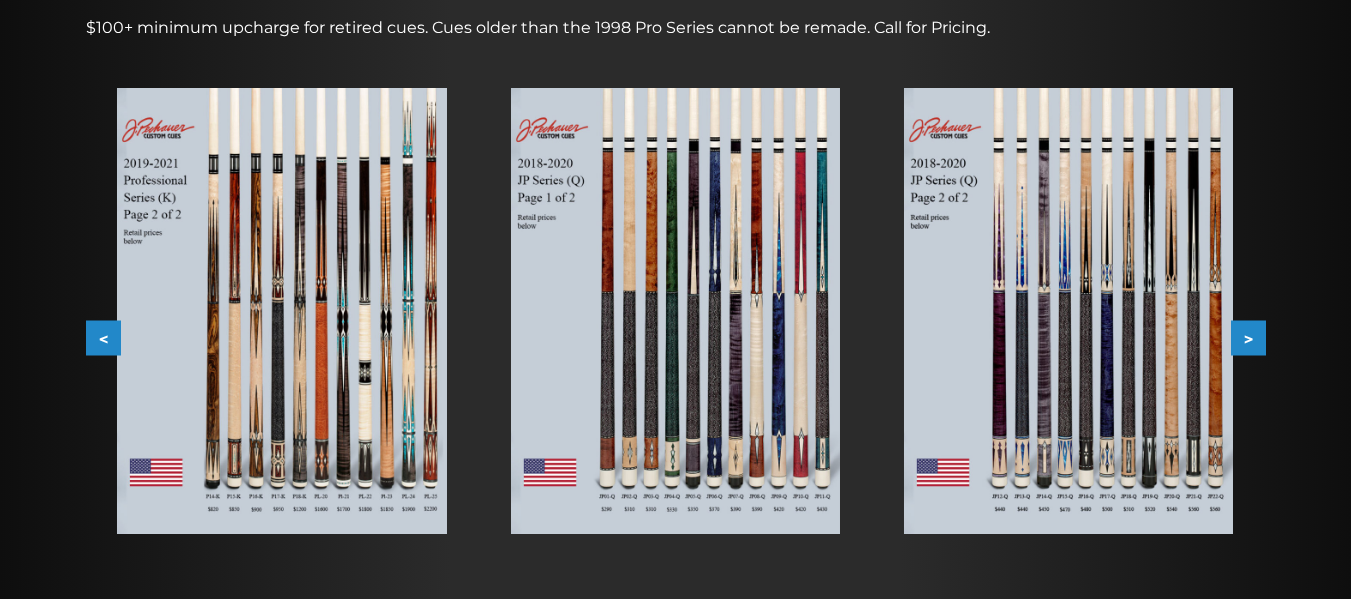 click on "<" at bounding box center (103, 338) 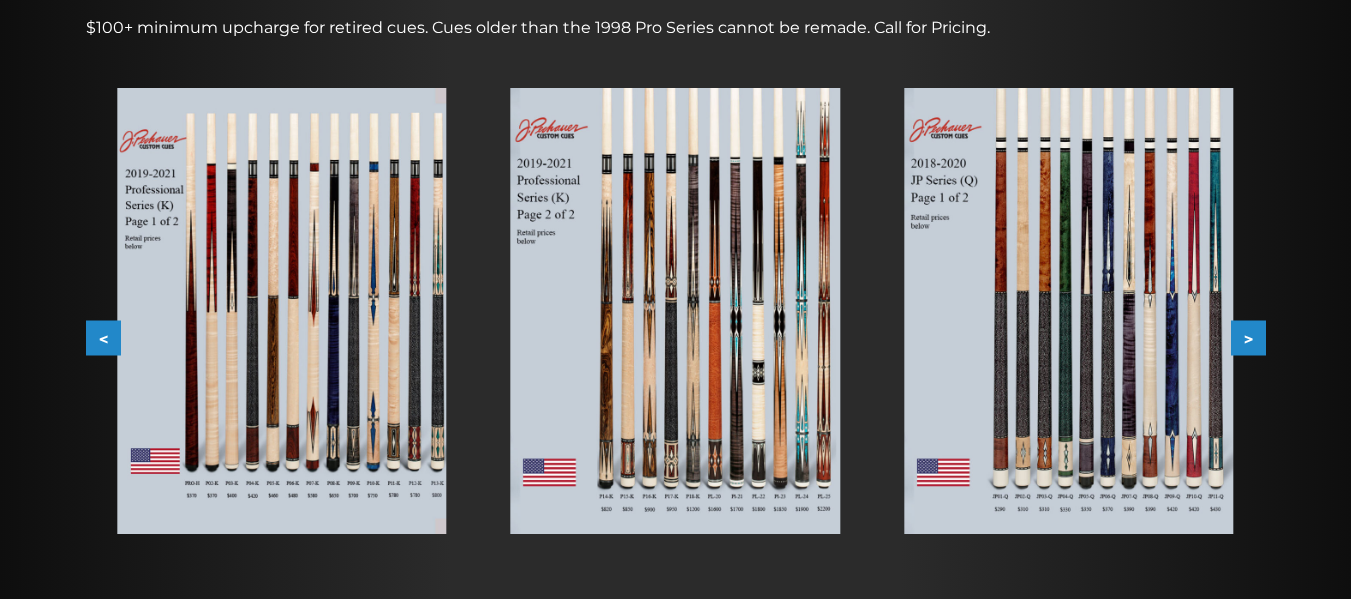 click on "<" at bounding box center (103, 338) 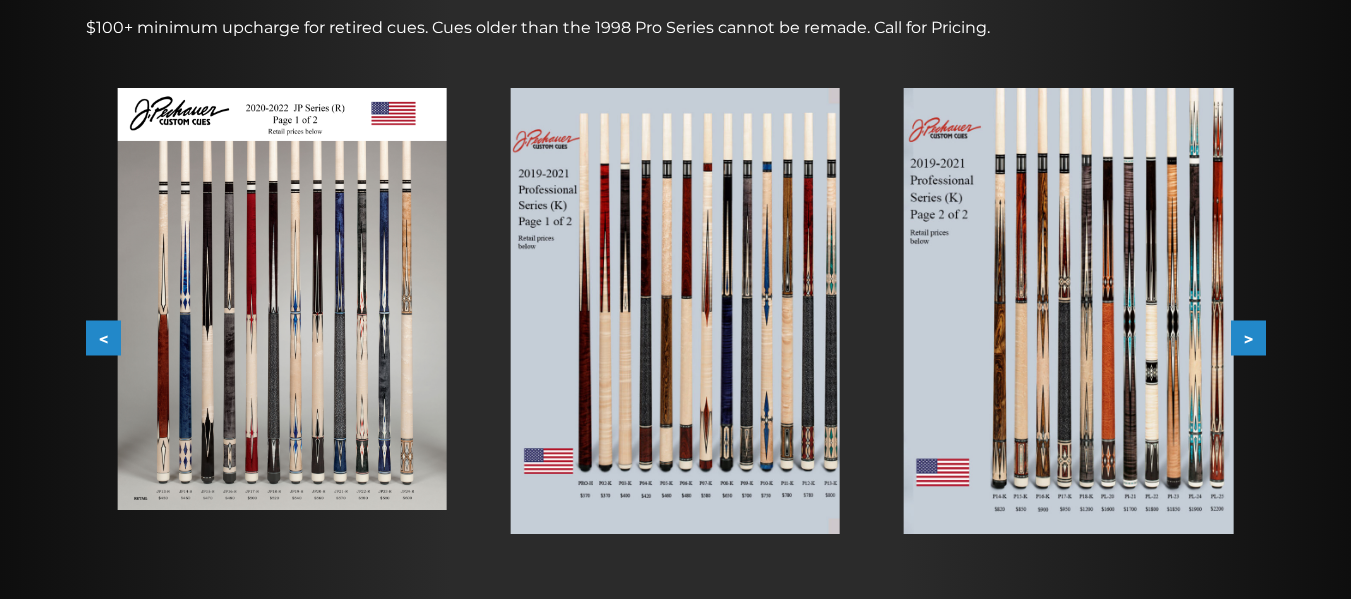 click on "<" at bounding box center [103, 338] 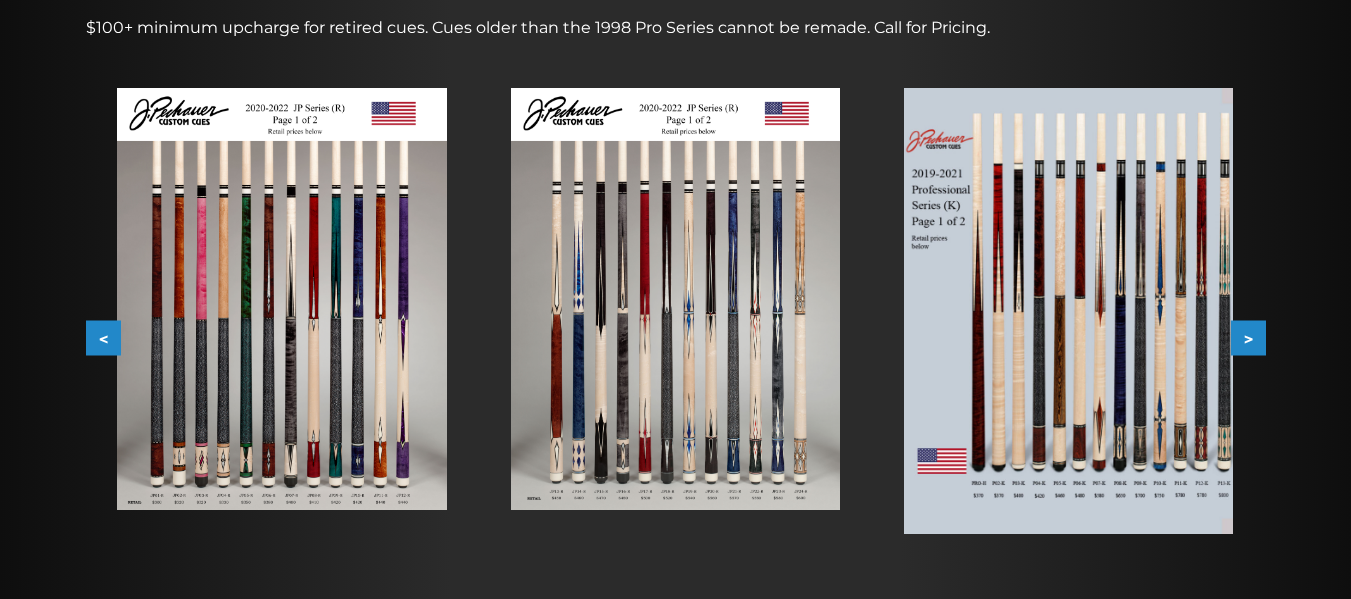 click on "<" at bounding box center [103, 338] 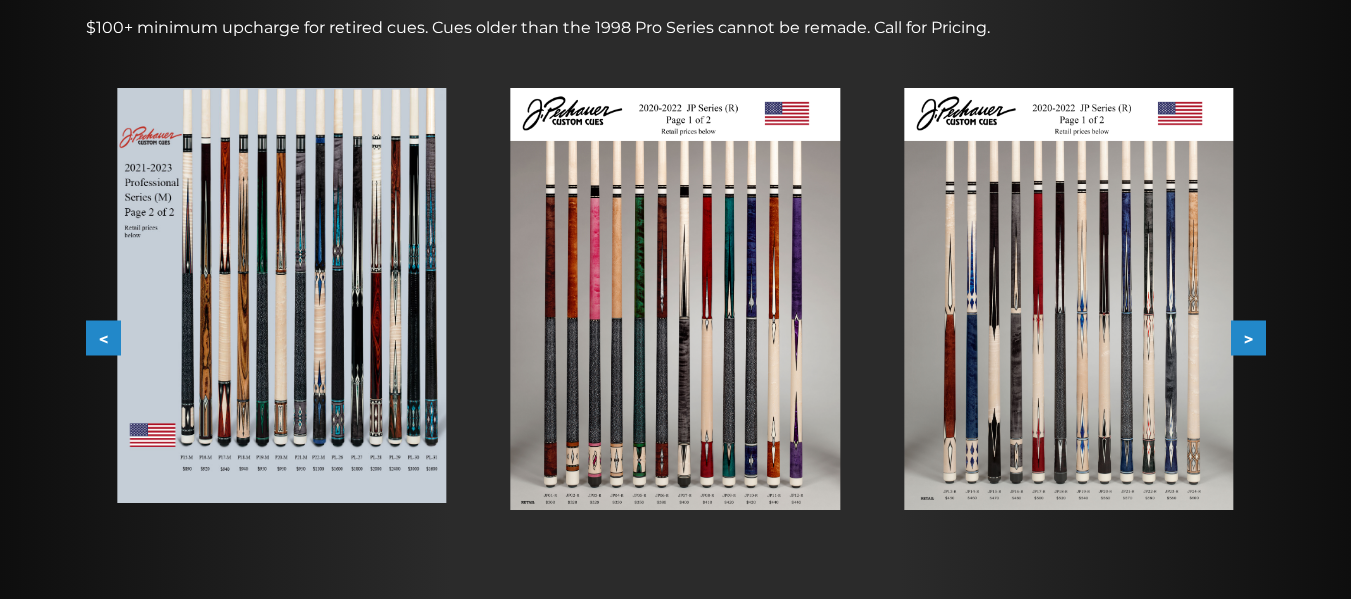 click at bounding box center (281, 295) 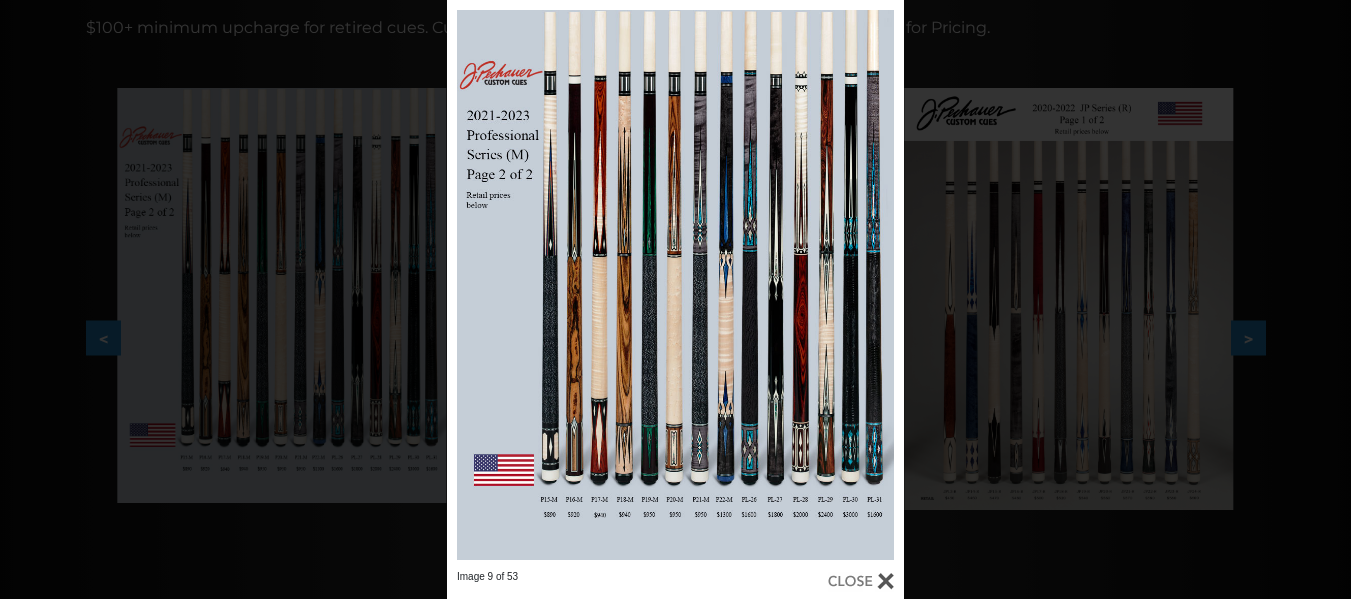 click at bounding box center (861, 581) 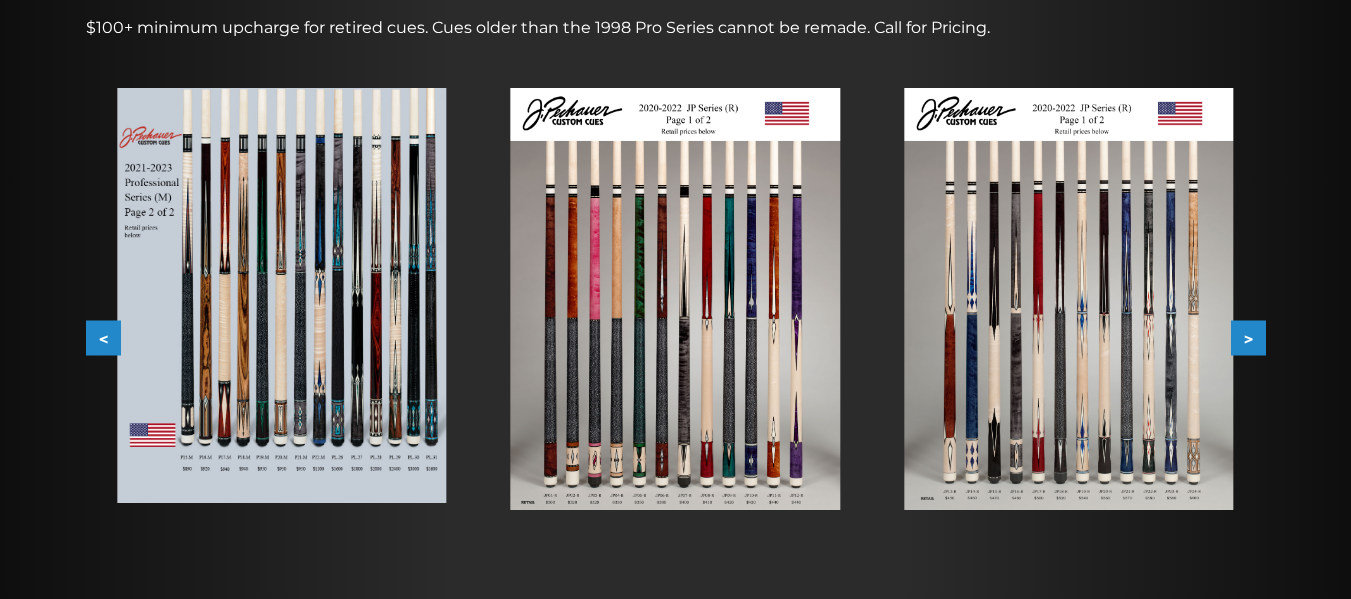 click on "<" at bounding box center (103, 338) 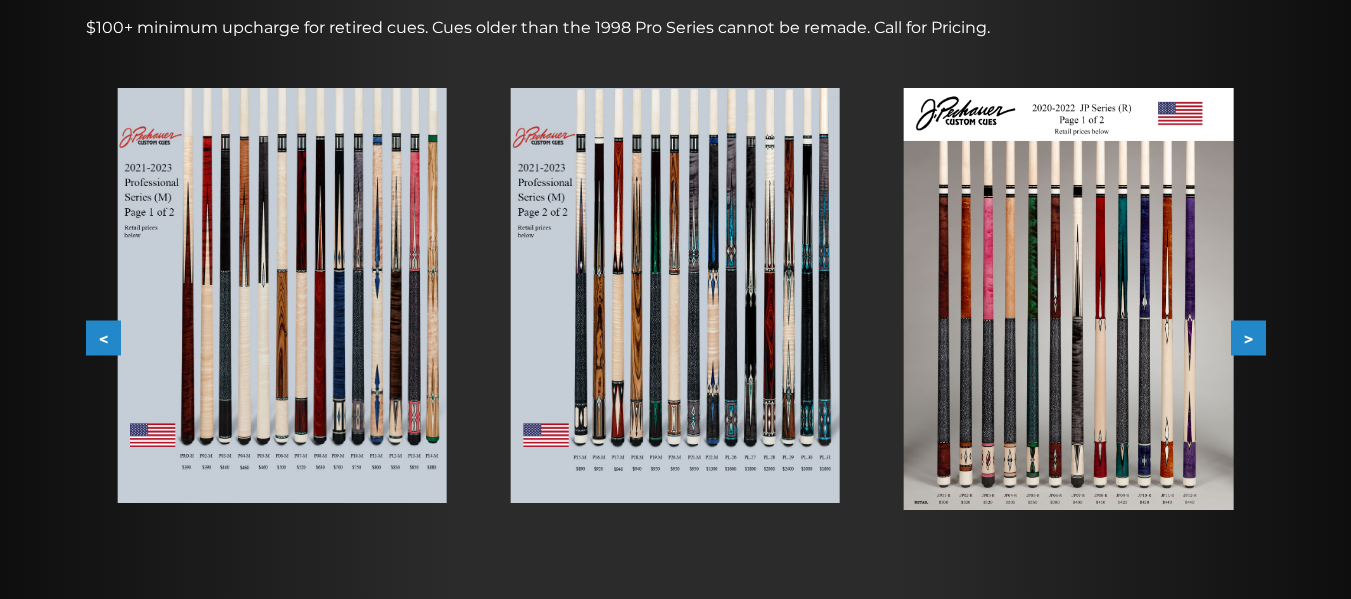 click on "<" at bounding box center [103, 338] 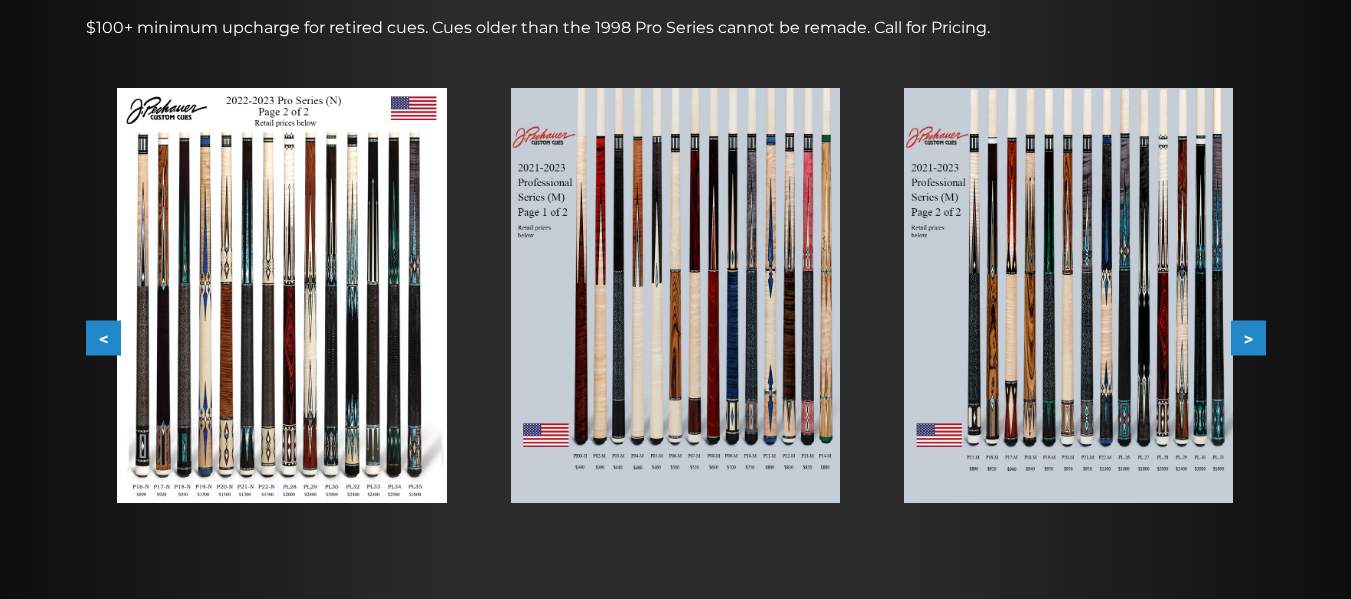 click on "<" at bounding box center (103, 338) 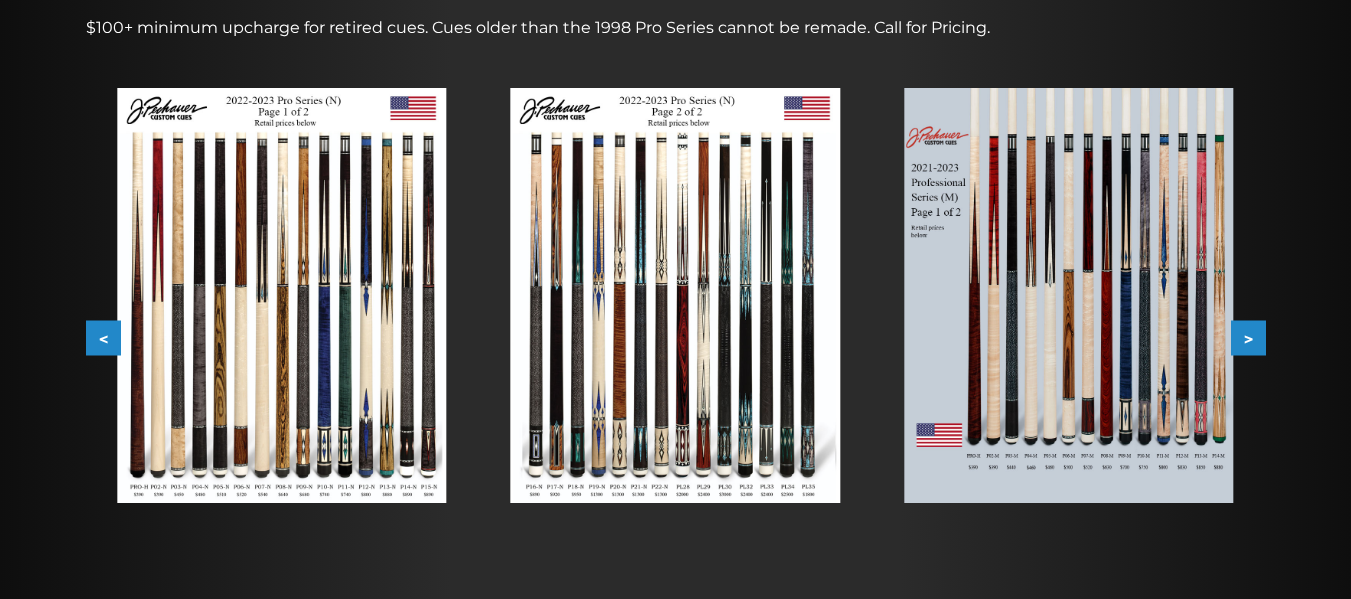 click on "<" at bounding box center (103, 338) 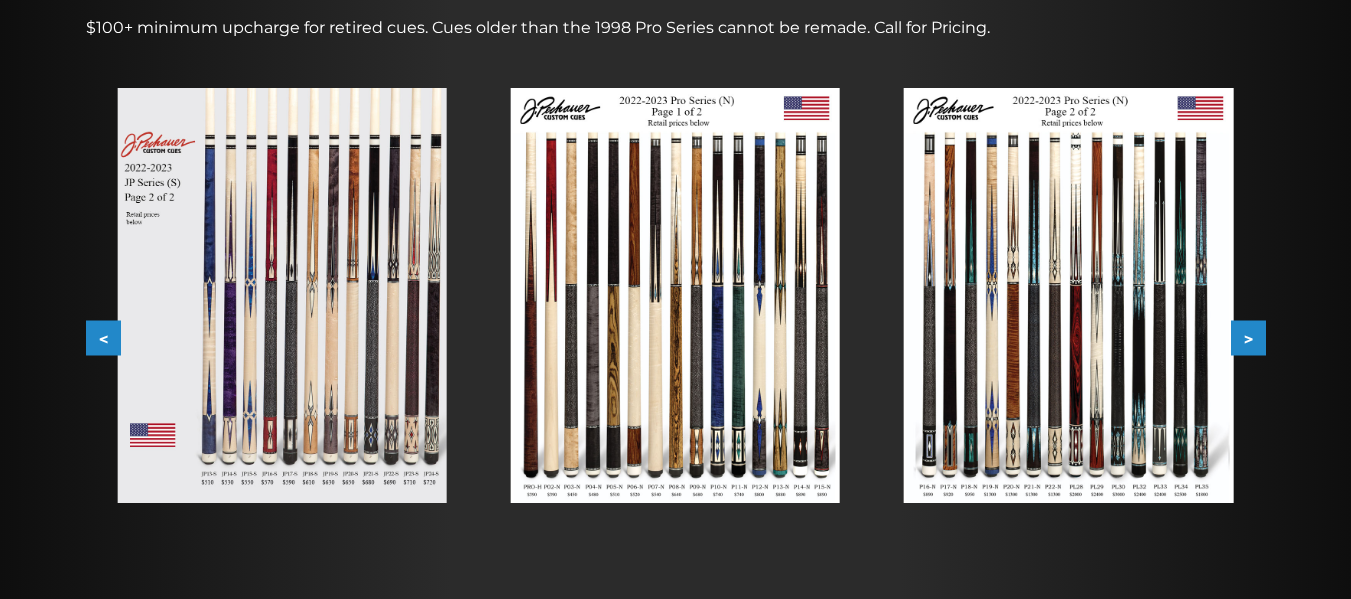 click on "<" at bounding box center (103, 338) 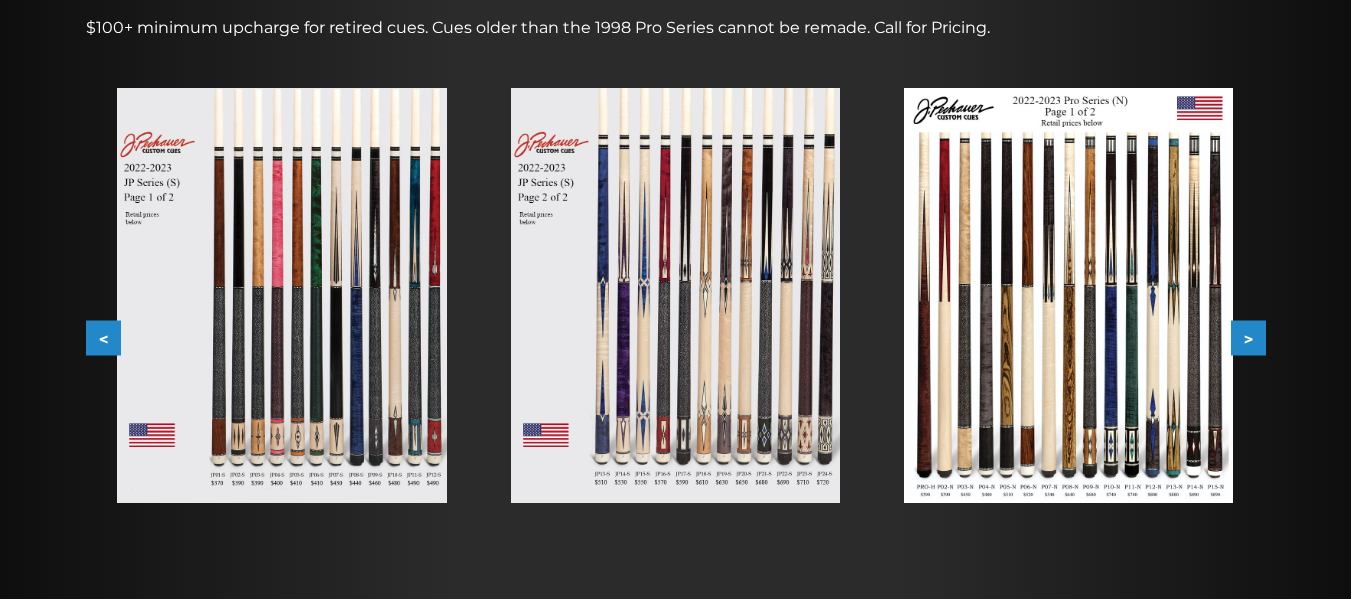 click on "<" at bounding box center [103, 338] 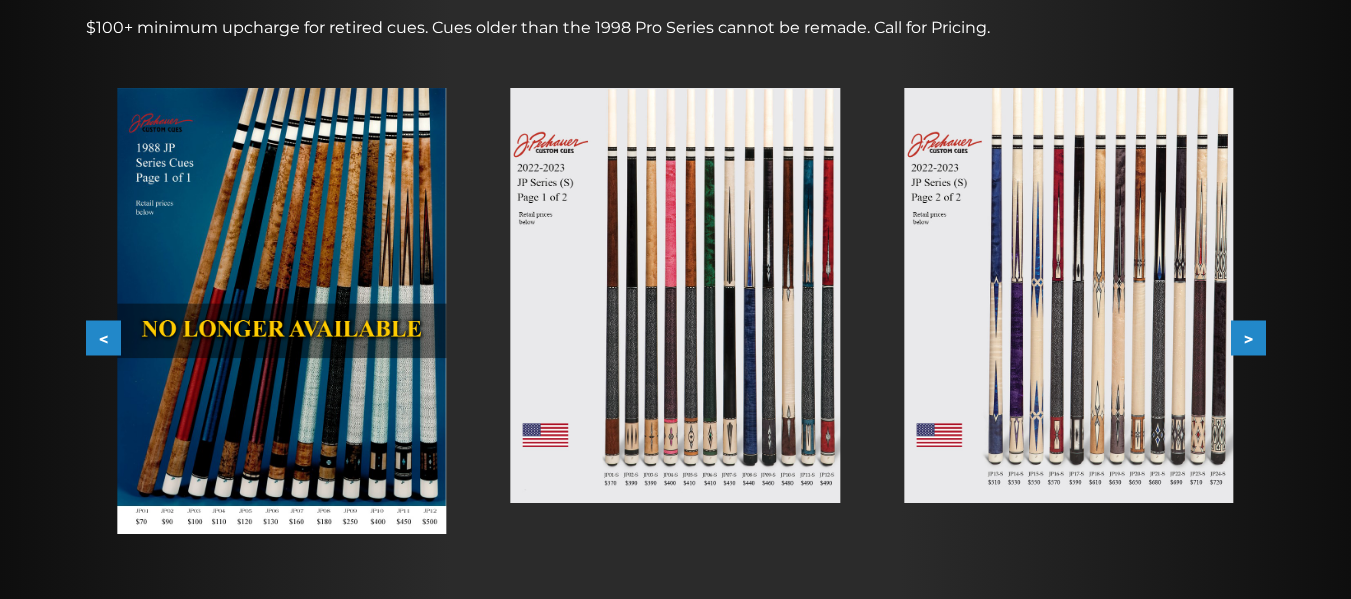 click on "<" at bounding box center [103, 338] 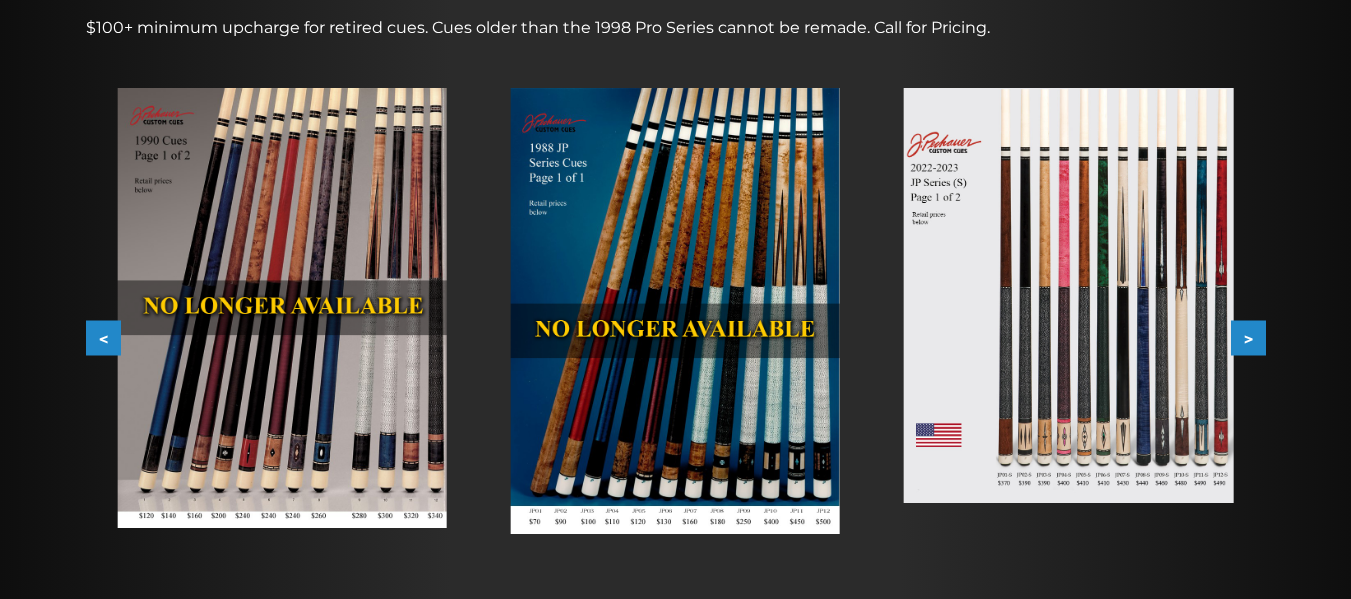 click on "<" at bounding box center (103, 338) 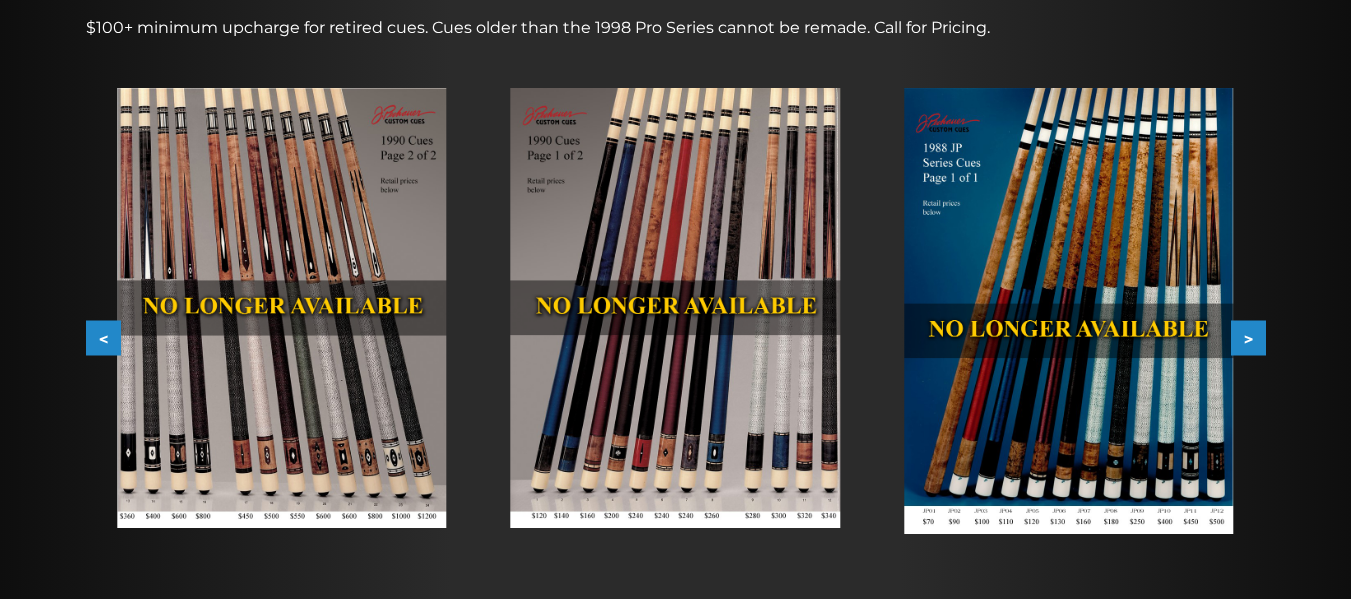 click on "<" at bounding box center [103, 338] 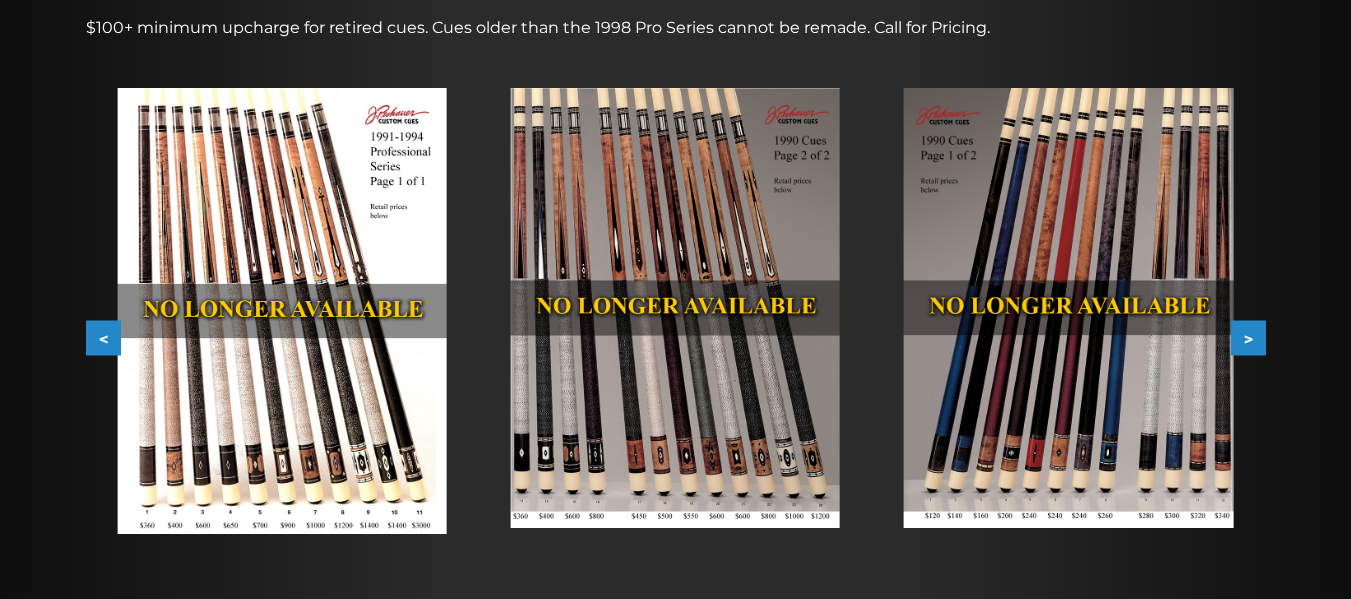 click on "<" at bounding box center (103, 338) 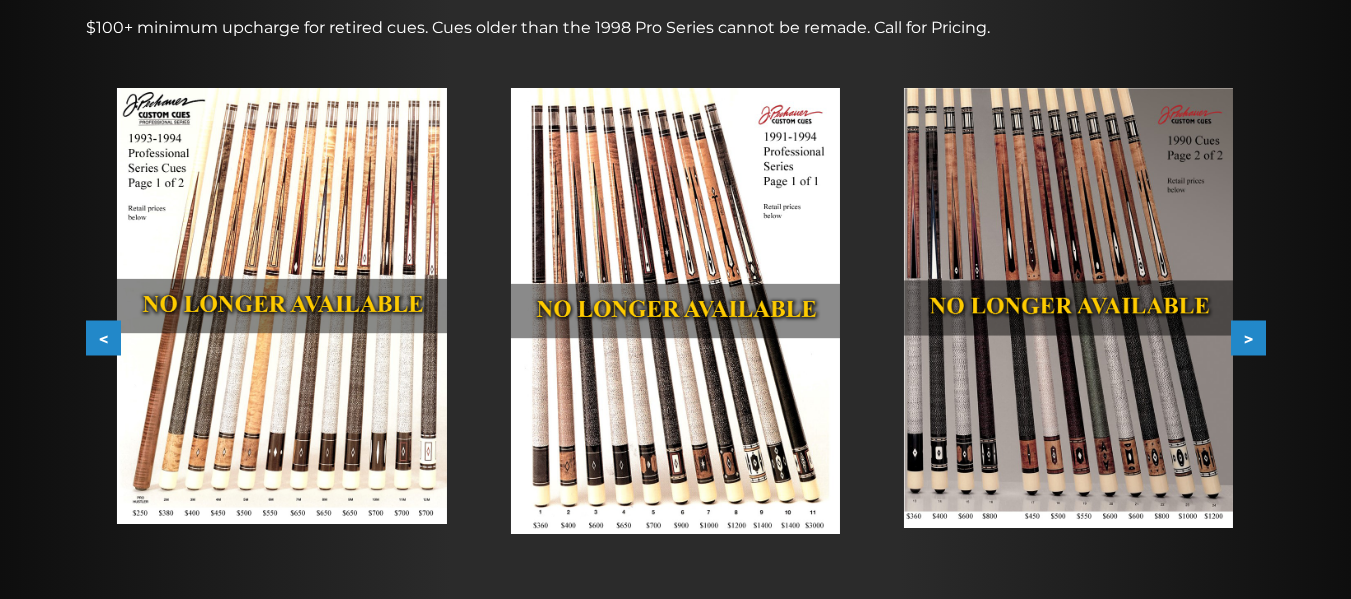 click on "<" at bounding box center (103, 338) 